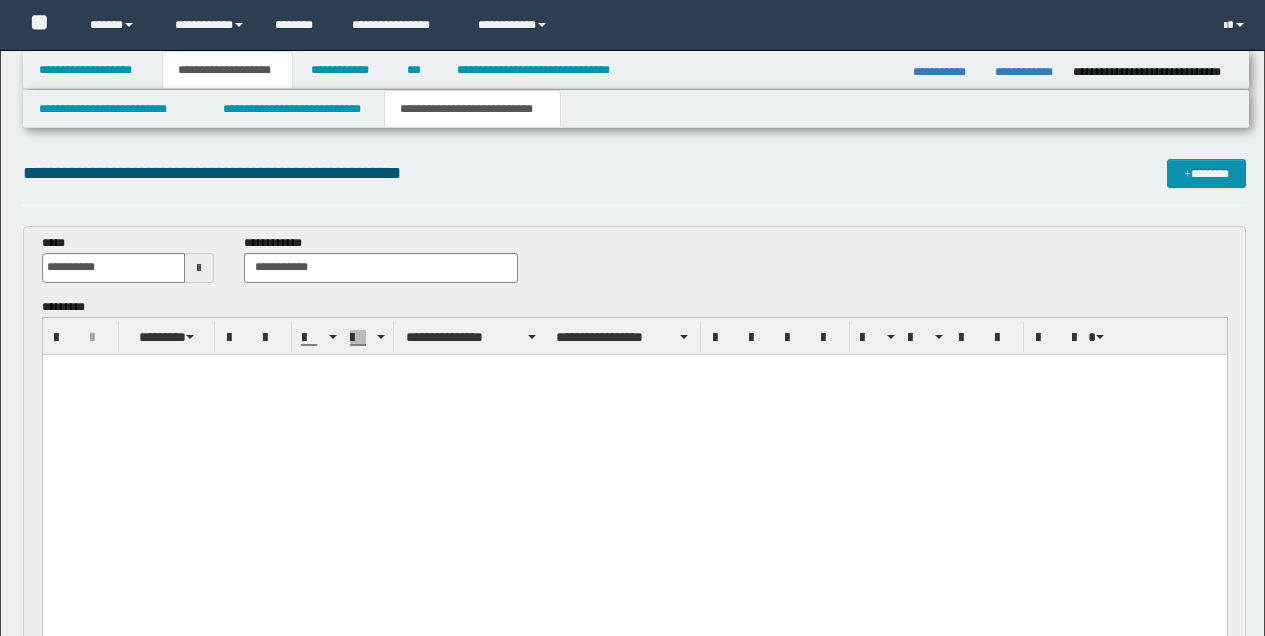 scroll, scrollTop: 97, scrollLeft: 0, axis: vertical 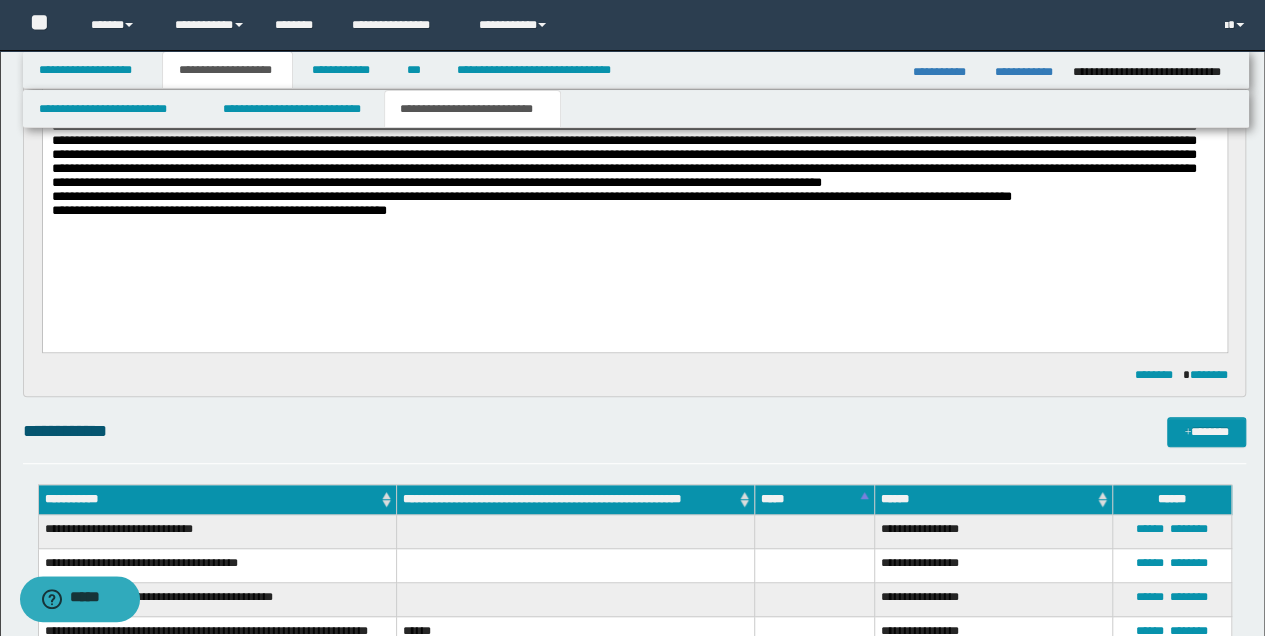 type 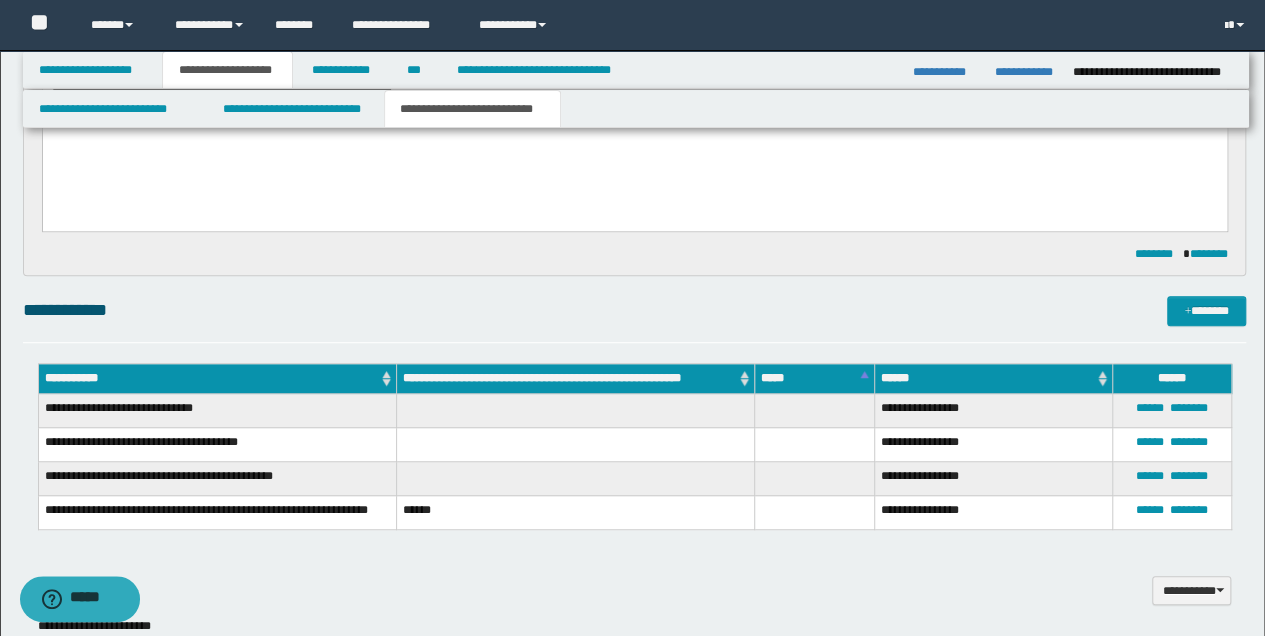 scroll, scrollTop: 497, scrollLeft: 0, axis: vertical 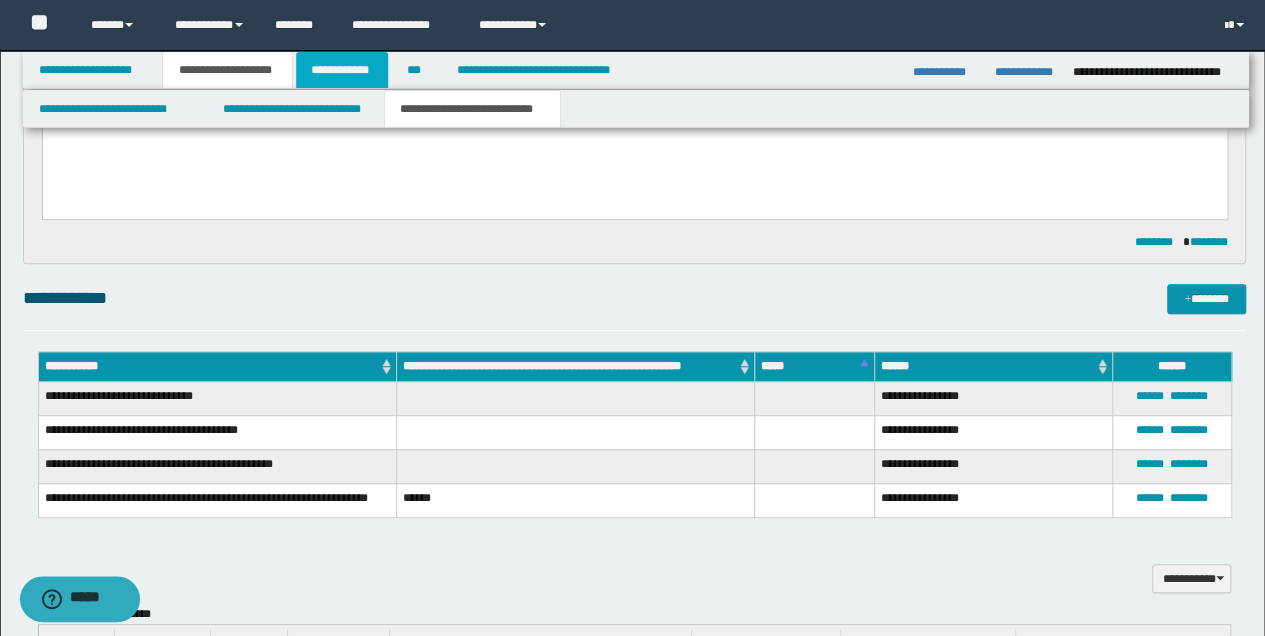 click on "**********" at bounding box center (342, 70) 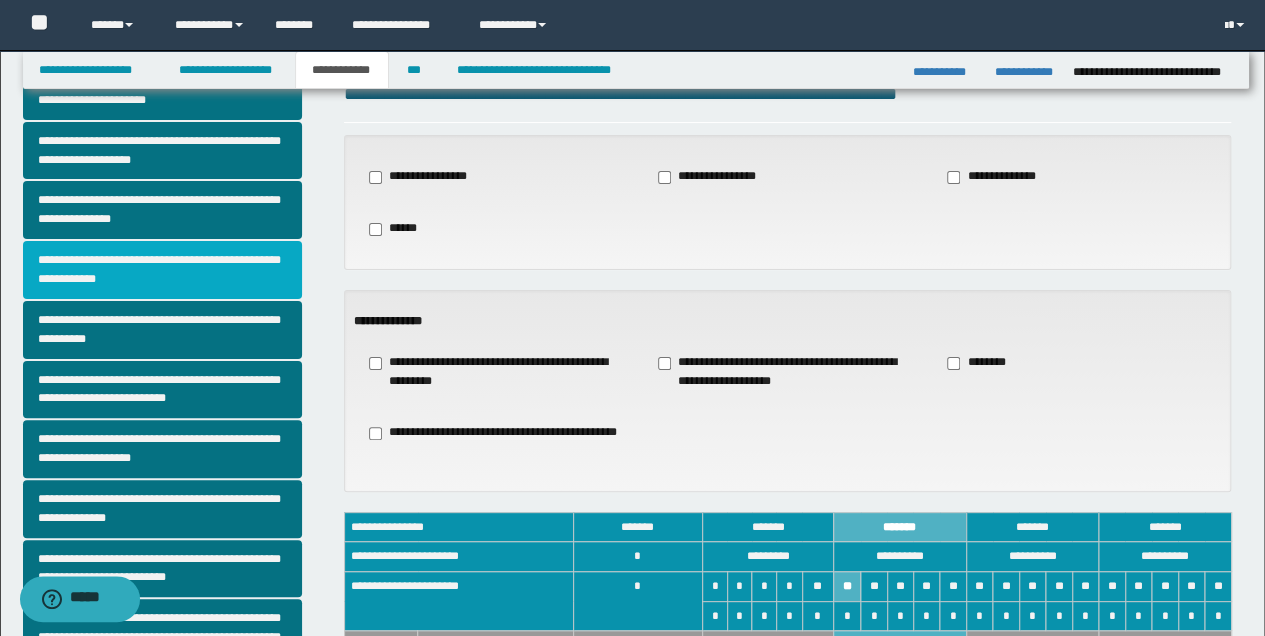scroll, scrollTop: 0, scrollLeft: 0, axis: both 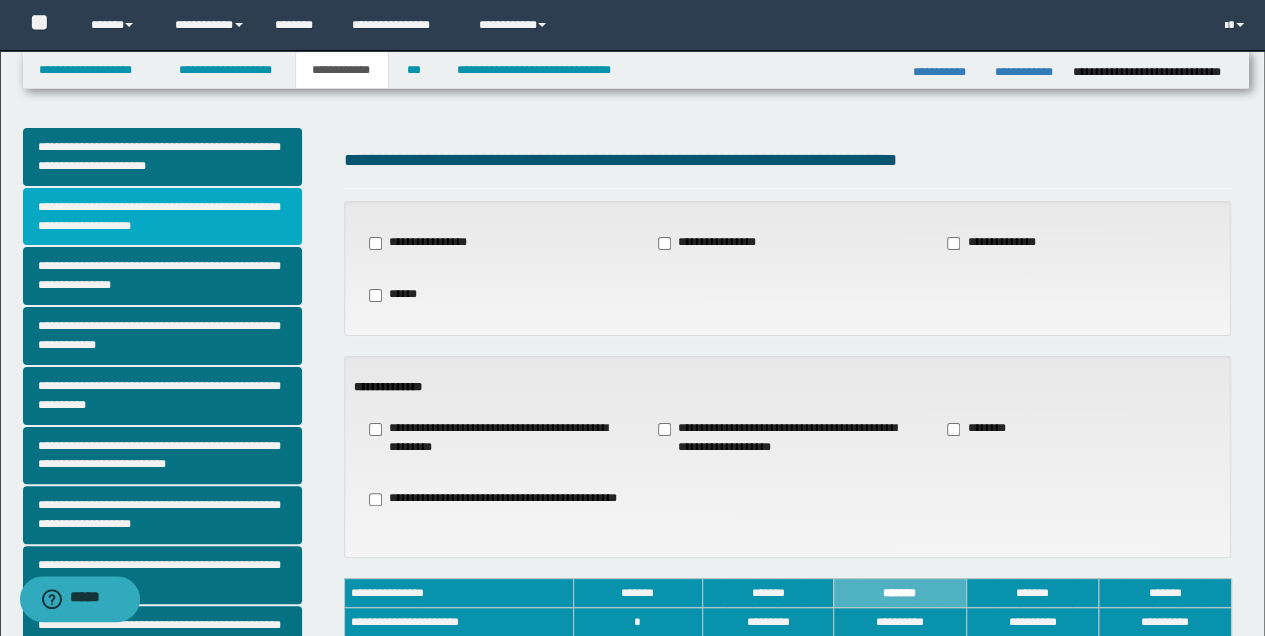 click on "**********" at bounding box center [162, 217] 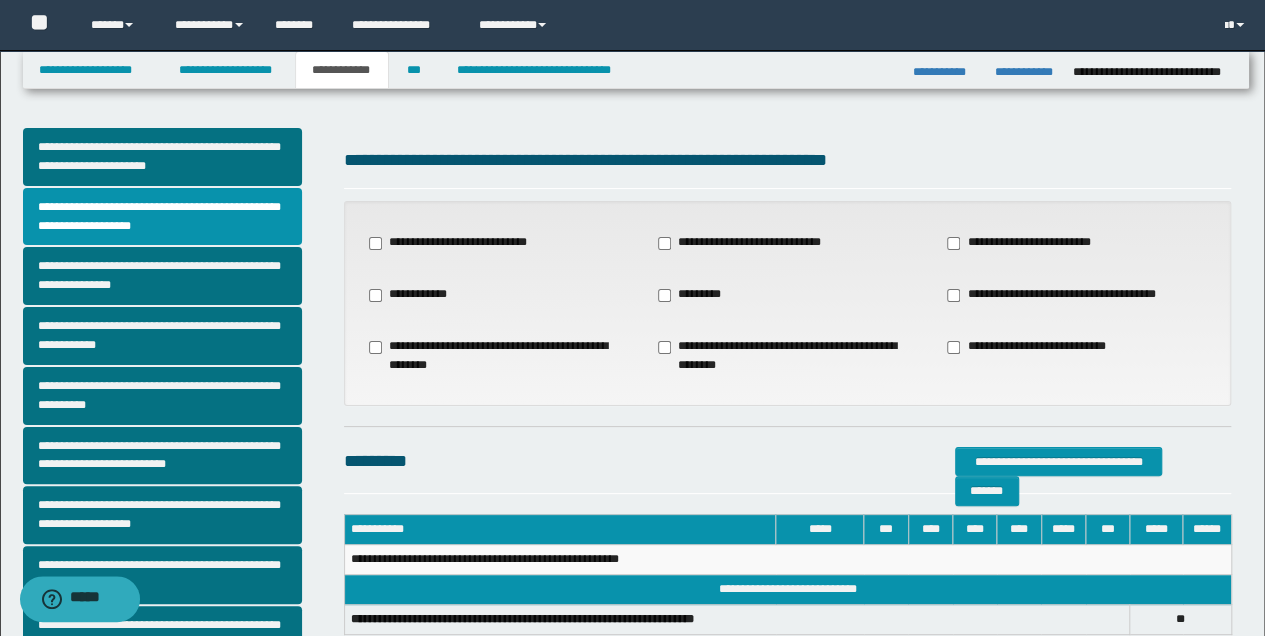 click on "**********" at bounding box center (1062, 295) 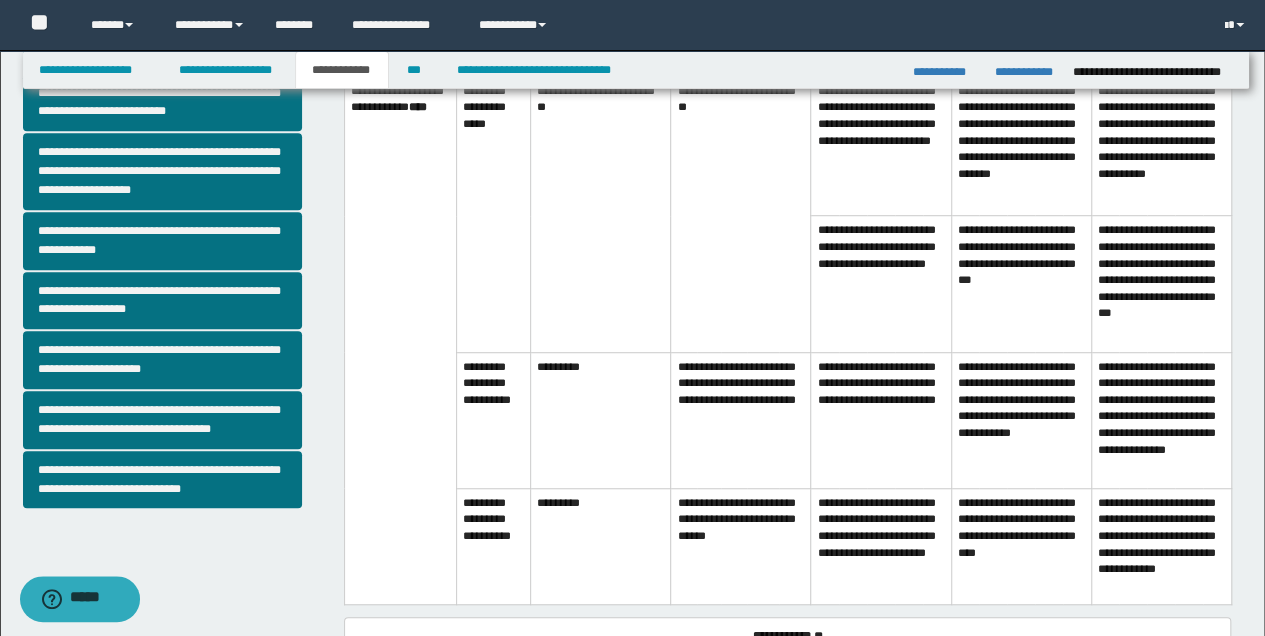scroll, scrollTop: 533, scrollLeft: 0, axis: vertical 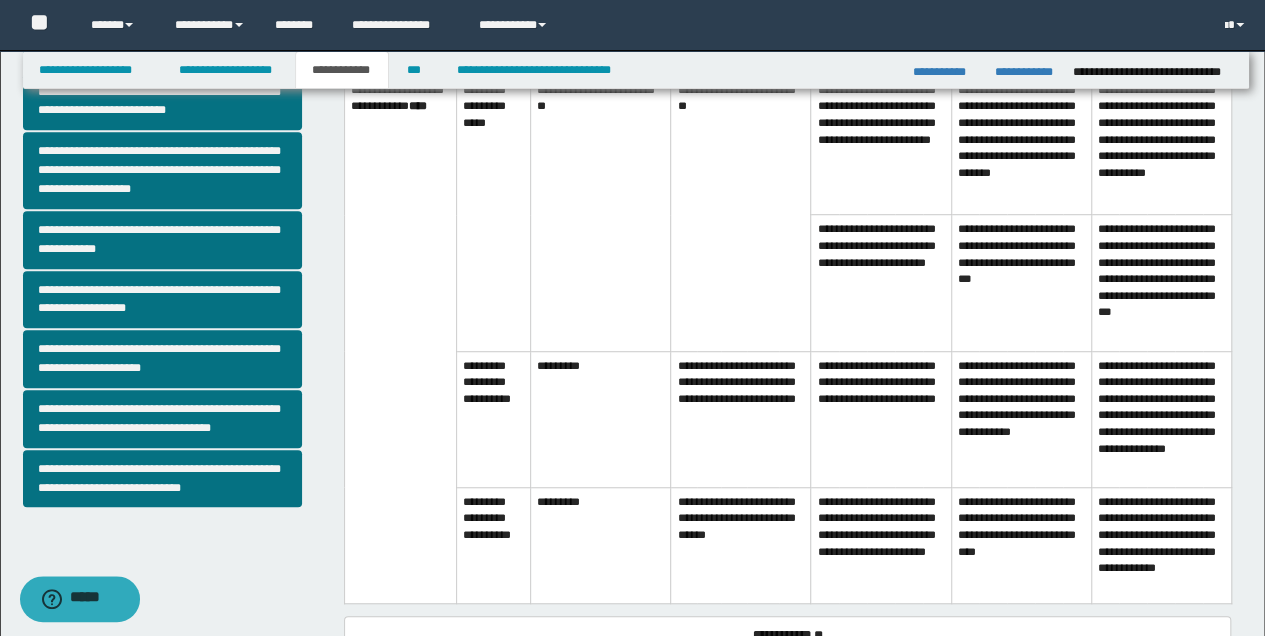 click on "**********" at bounding box center (881, 419) 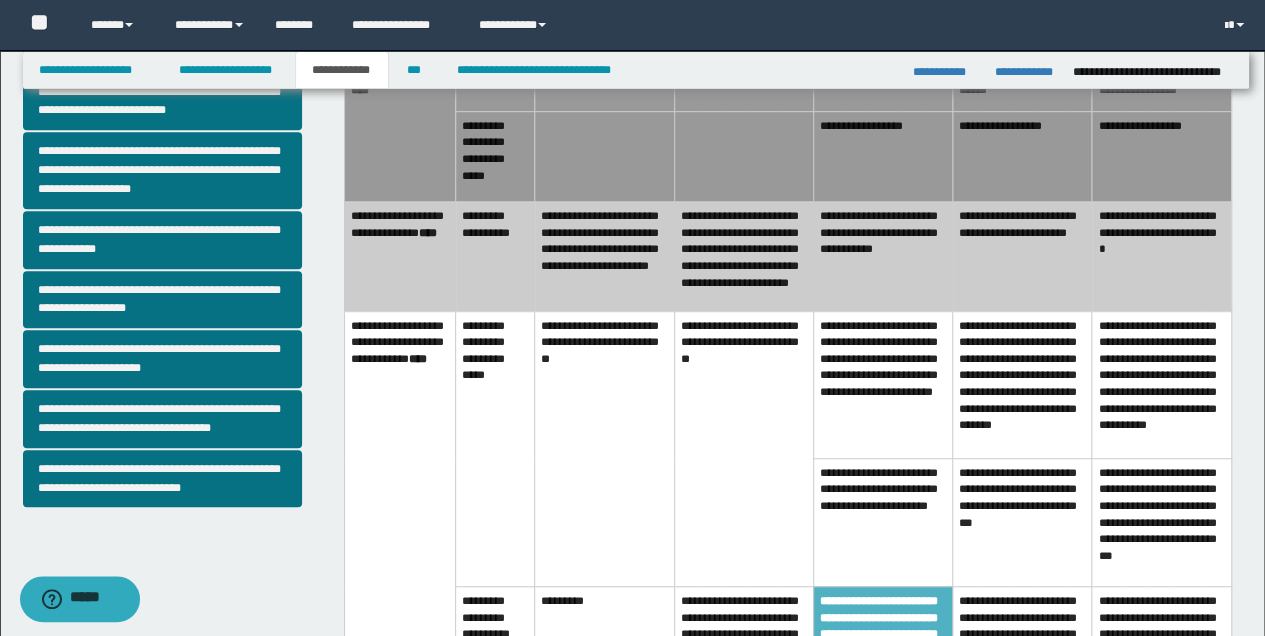 click on "**********" at bounding box center (882, 256) 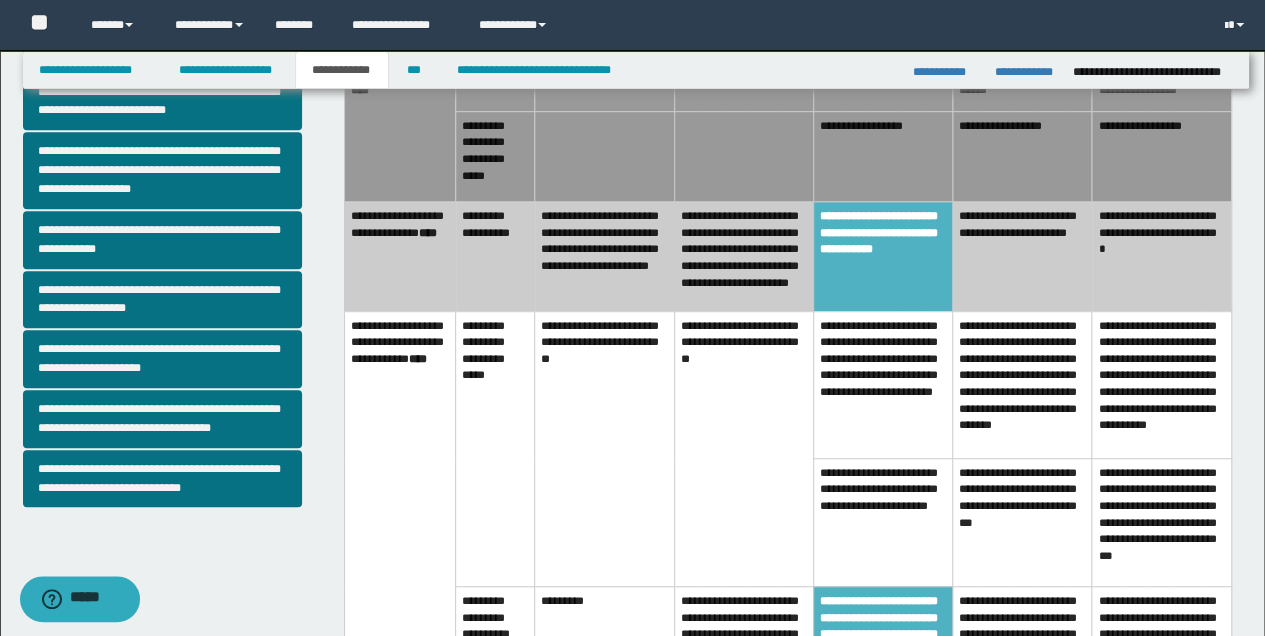 click on "**********" at bounding box center [882, 156] 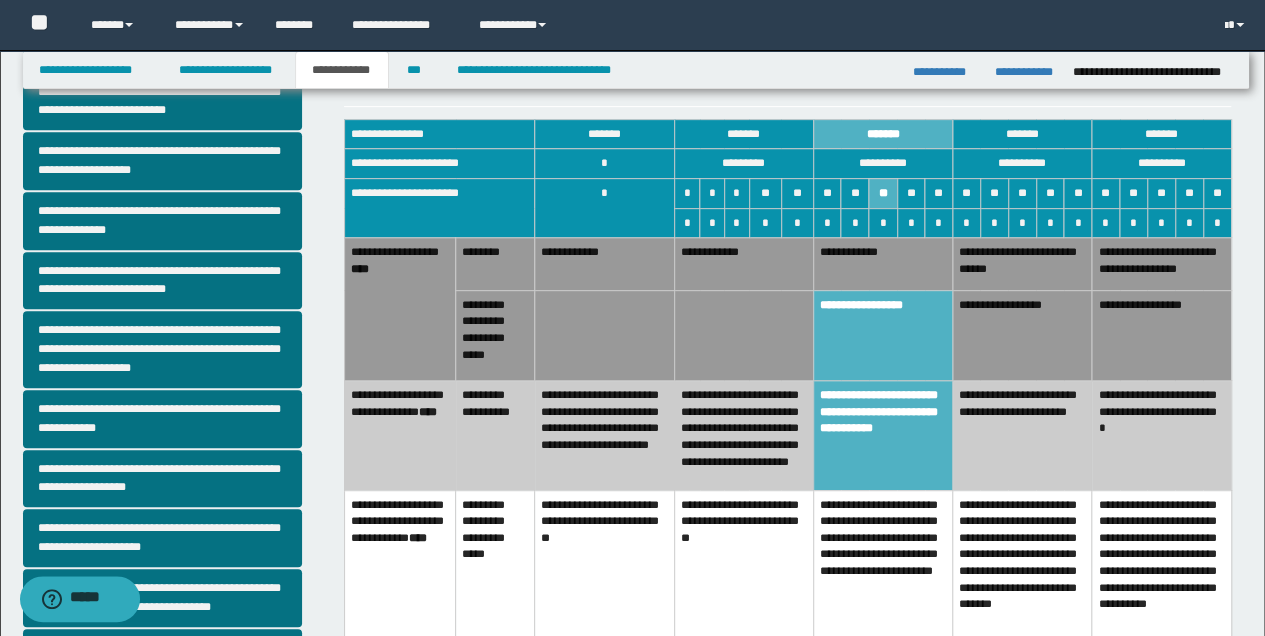 scroll, scrollTop: 333, scrollLeft: 0, axis: vertical 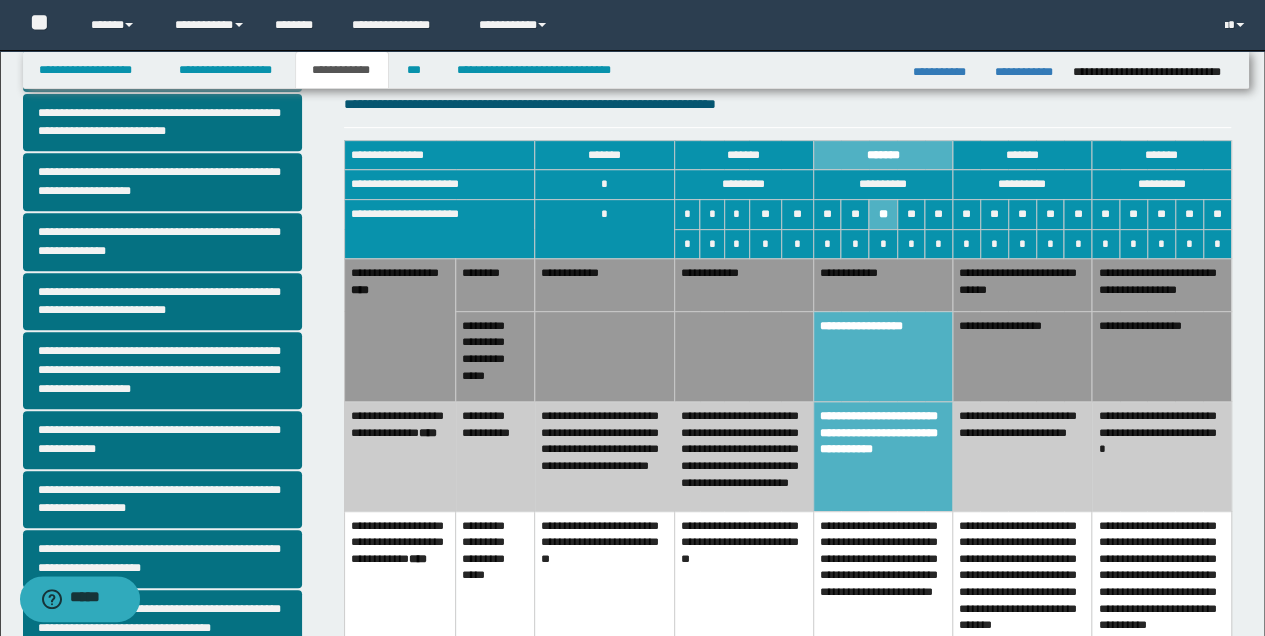 click on "**********" at bounding box center [882, 285] 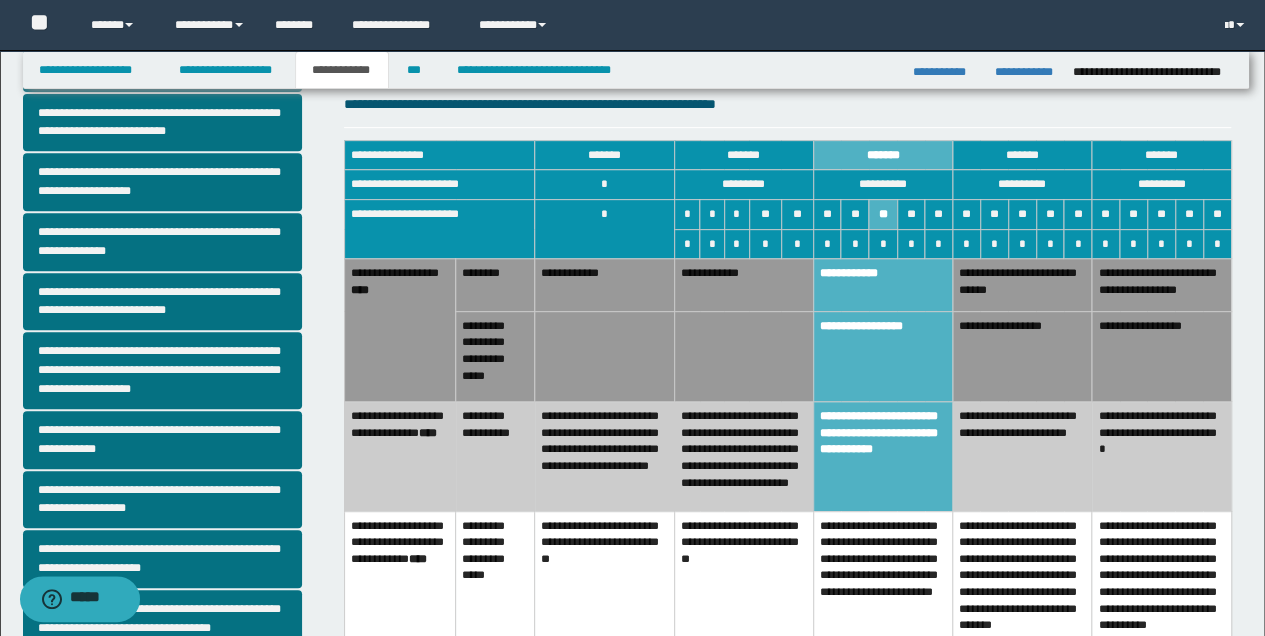 click on "**********" at bounding box center [882, 285] 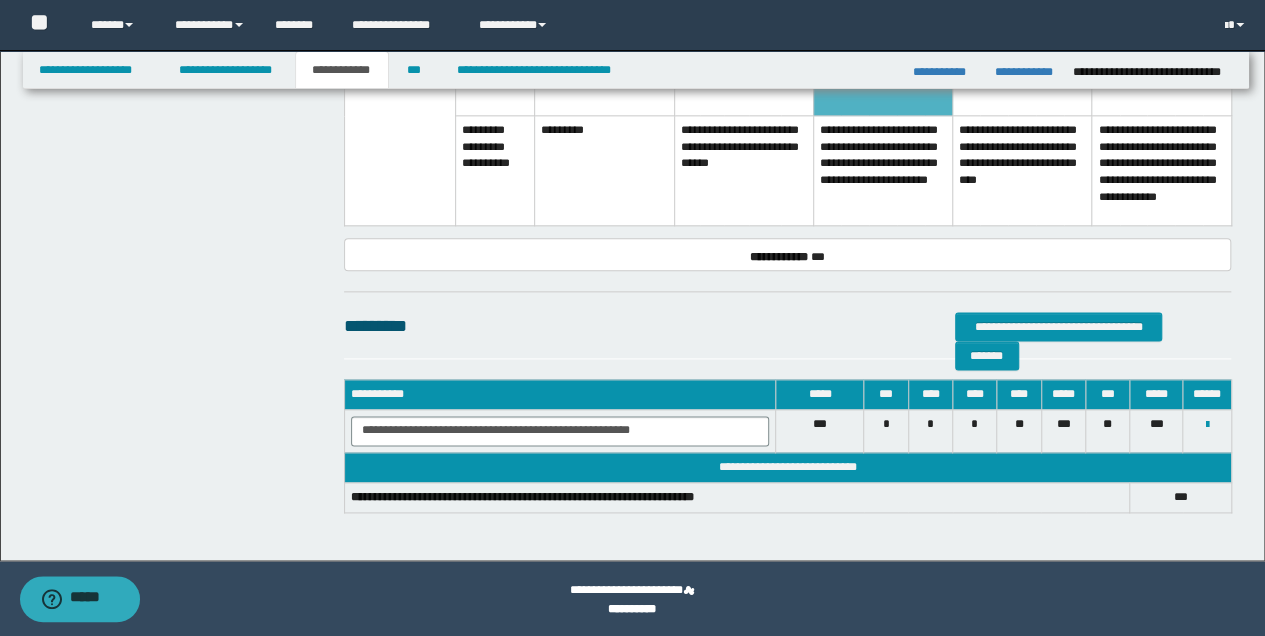 scroll, scrollTop: 1133, scrollLeft: 0, axis: vertical 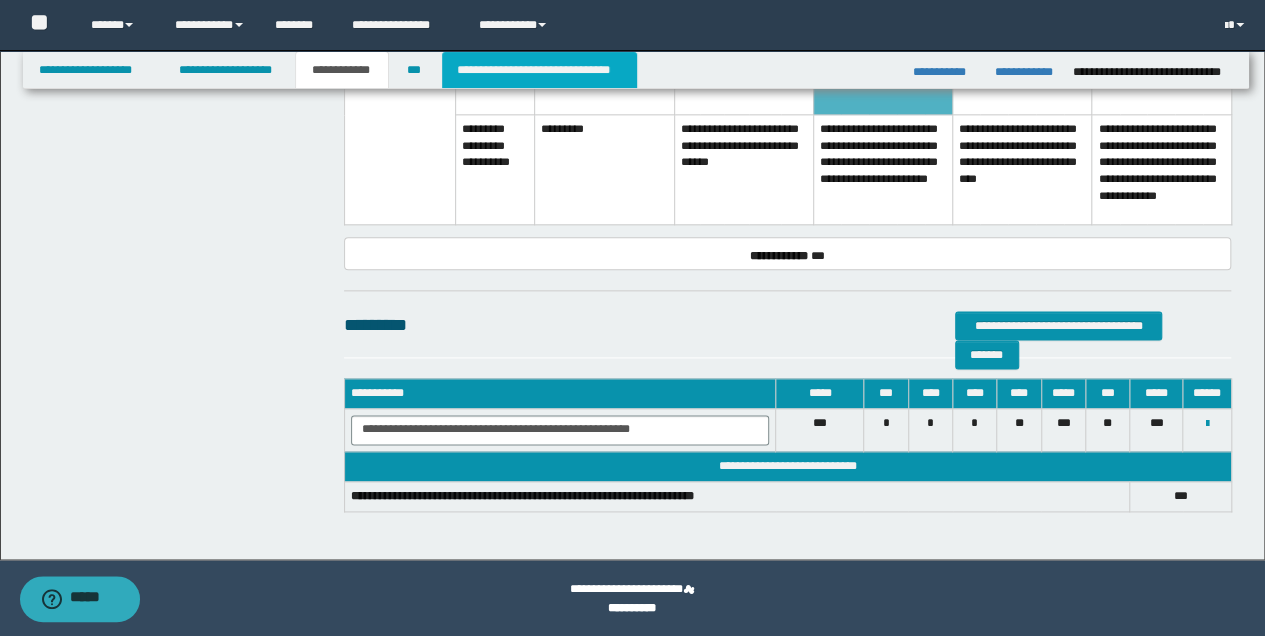 click on "**********" at bounding box center (539, 70) 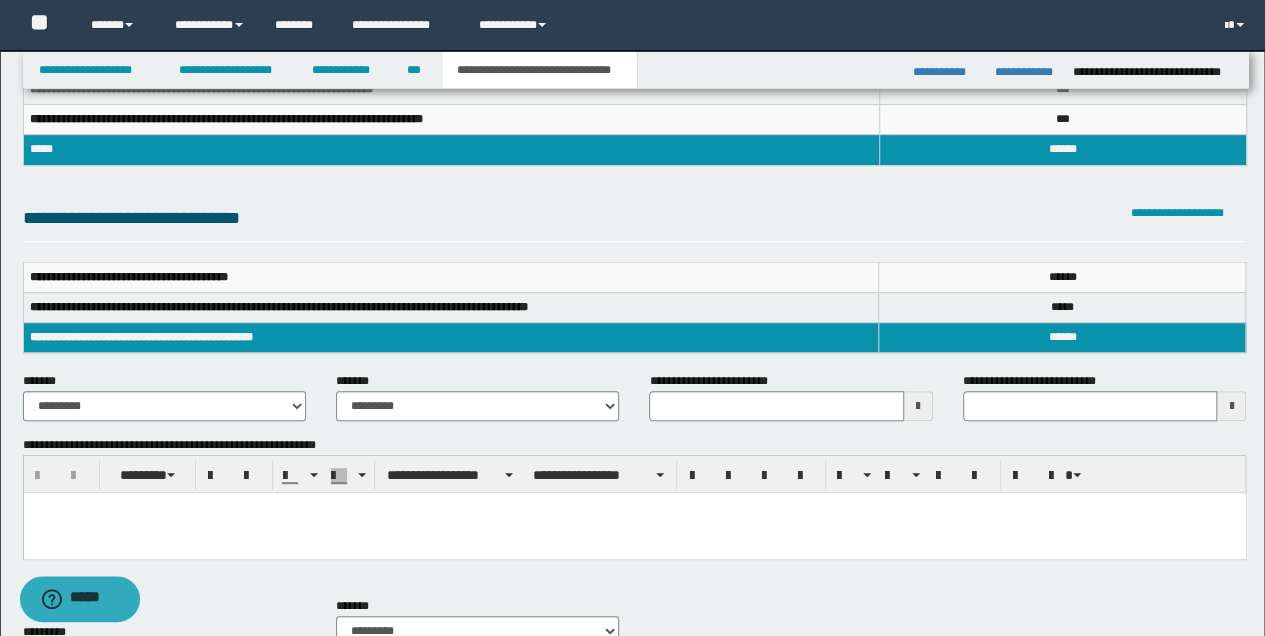 scroll, scrollTop: 30, scrollLeft: 0, axis: vertical 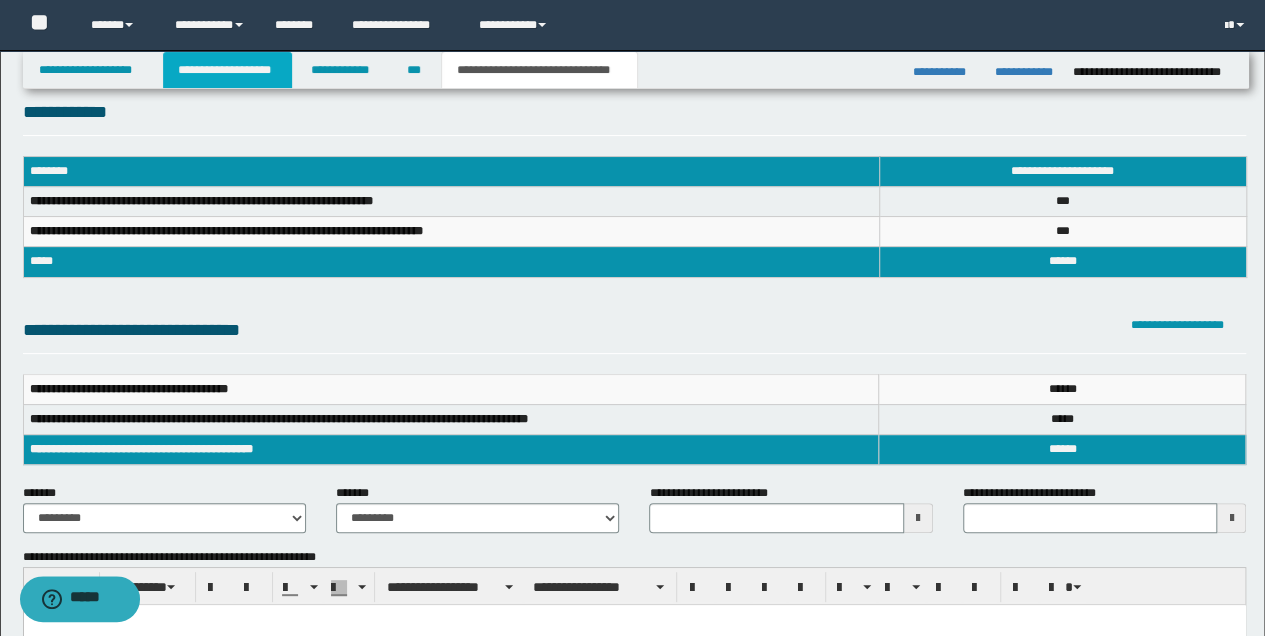 click on "**********" at bounding box center (227, 70) 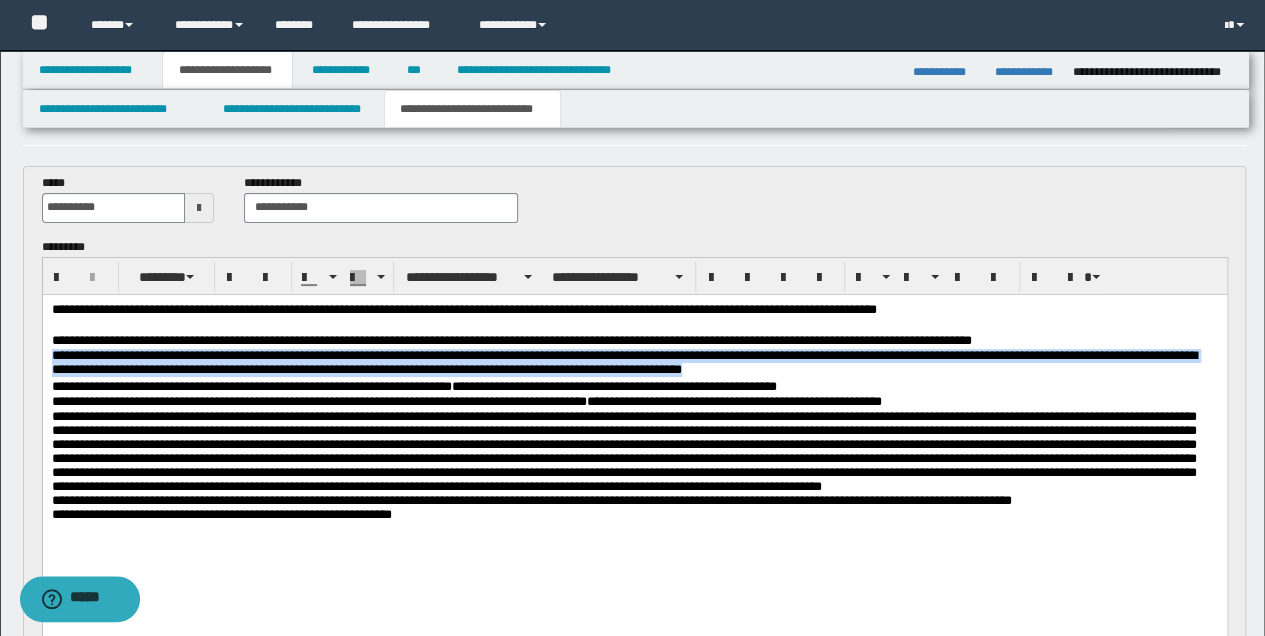 drag, startPoint x: 53, startPoint y: 355, endPoint x: 845, endPoint y: 376, distance: 792.2784 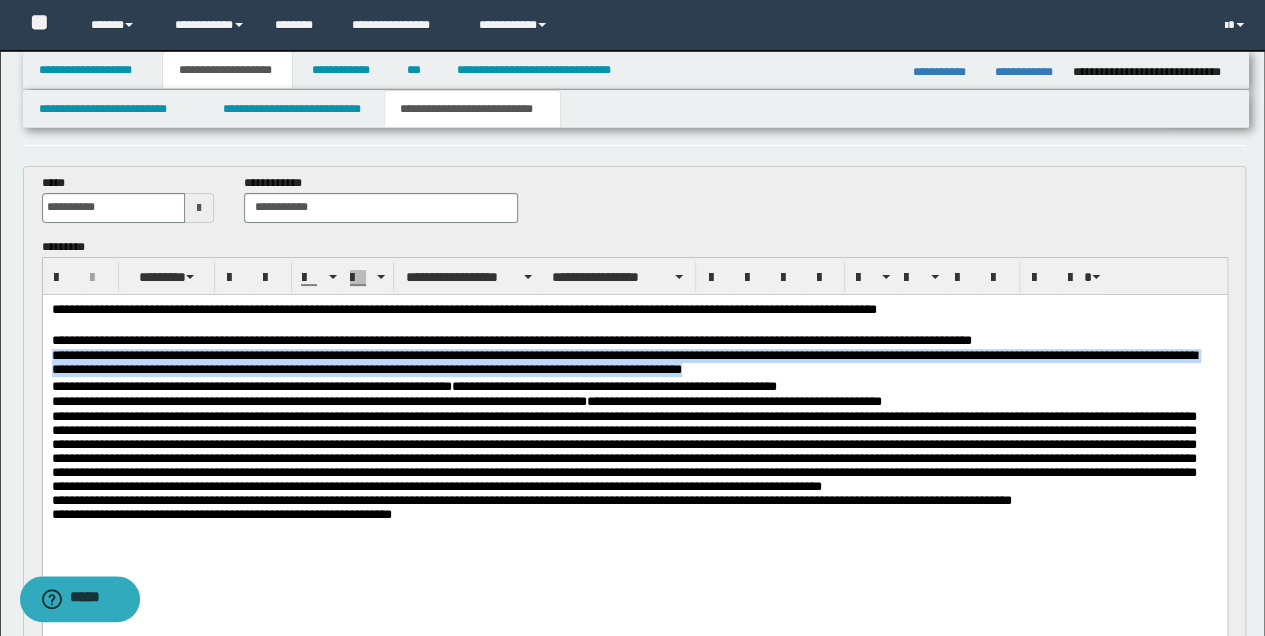 copy on "**********" 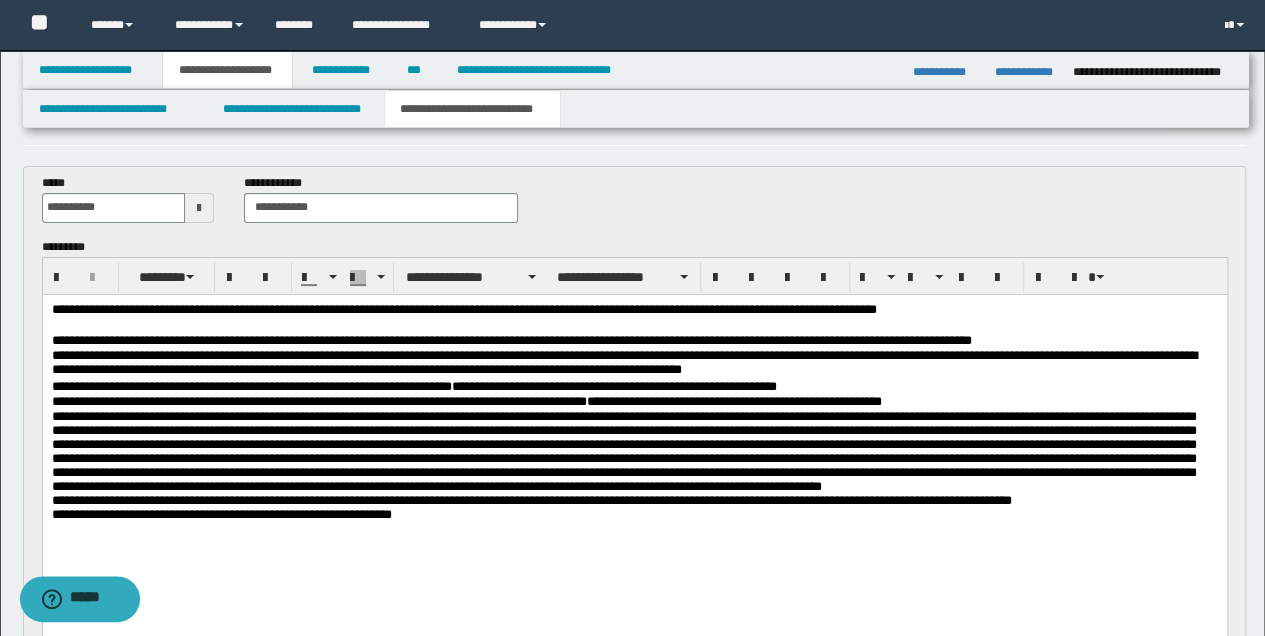 click on "**********" at bounding box center (634, 386) 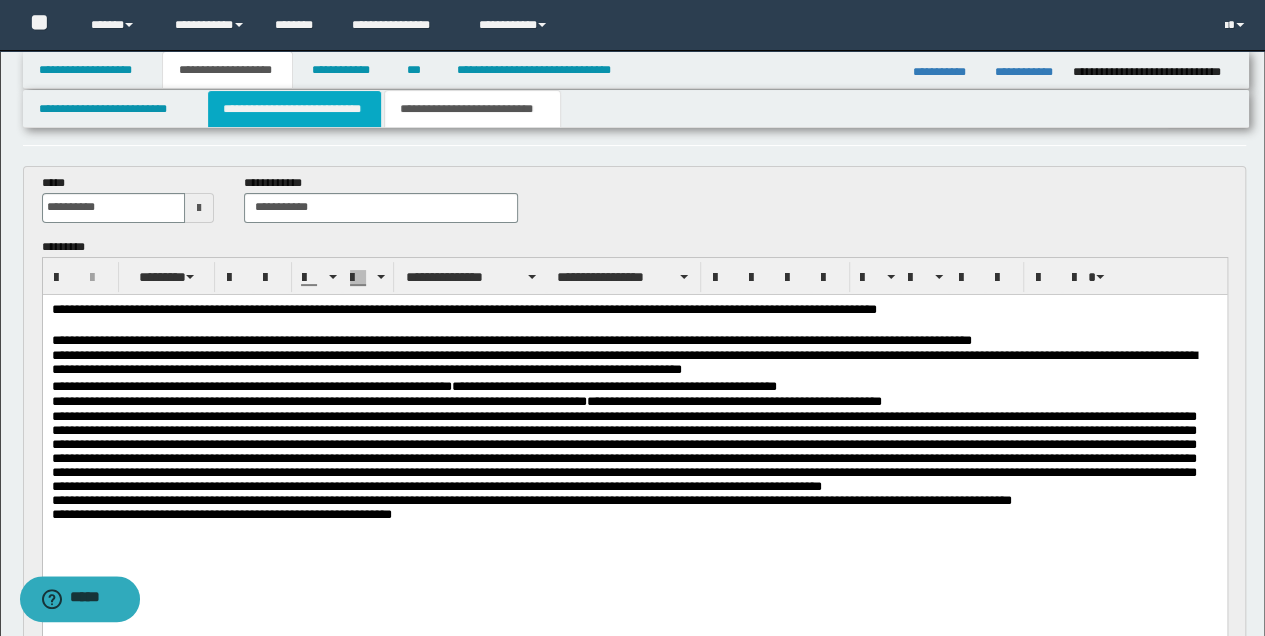 click on "**********" at bounding box center [294, 109] 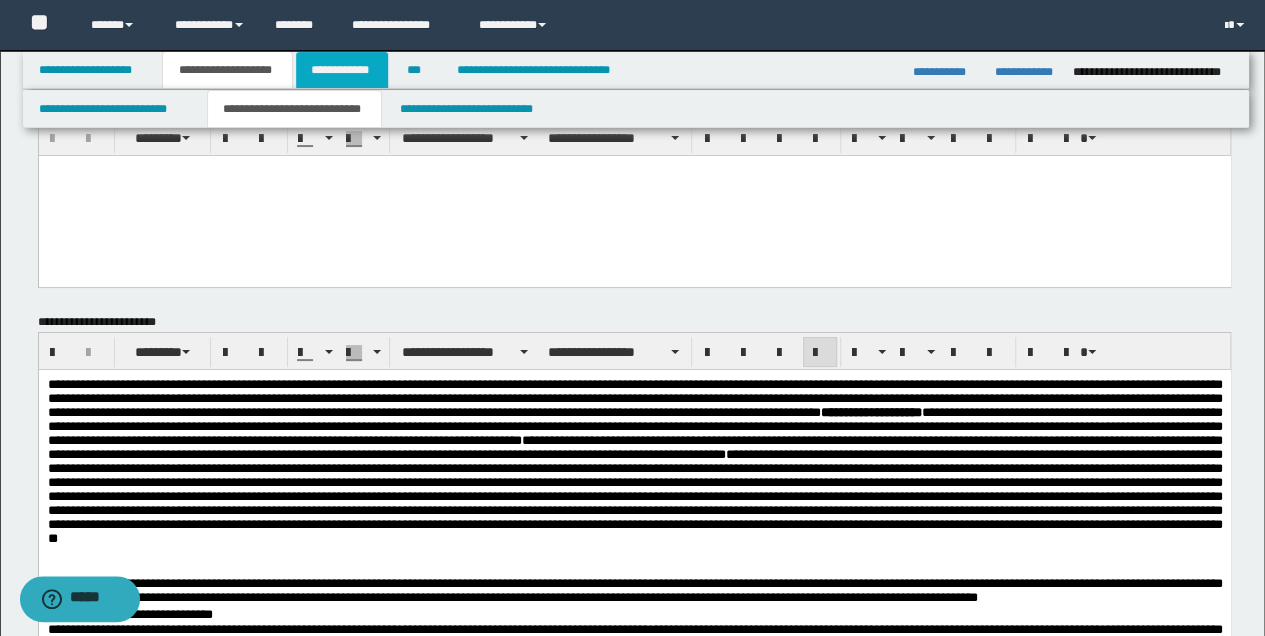 click on "**********" at bounding box center [342, 70] 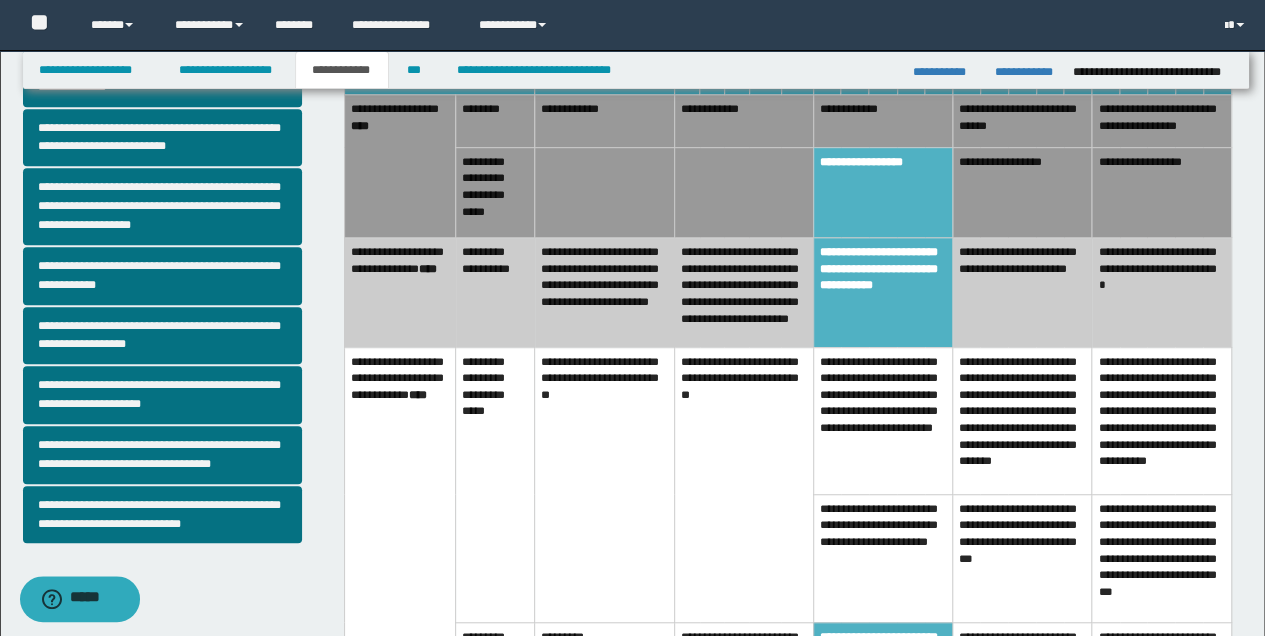 scroll, scrollTop: 496, scrollLeft: 0, axis: vertical 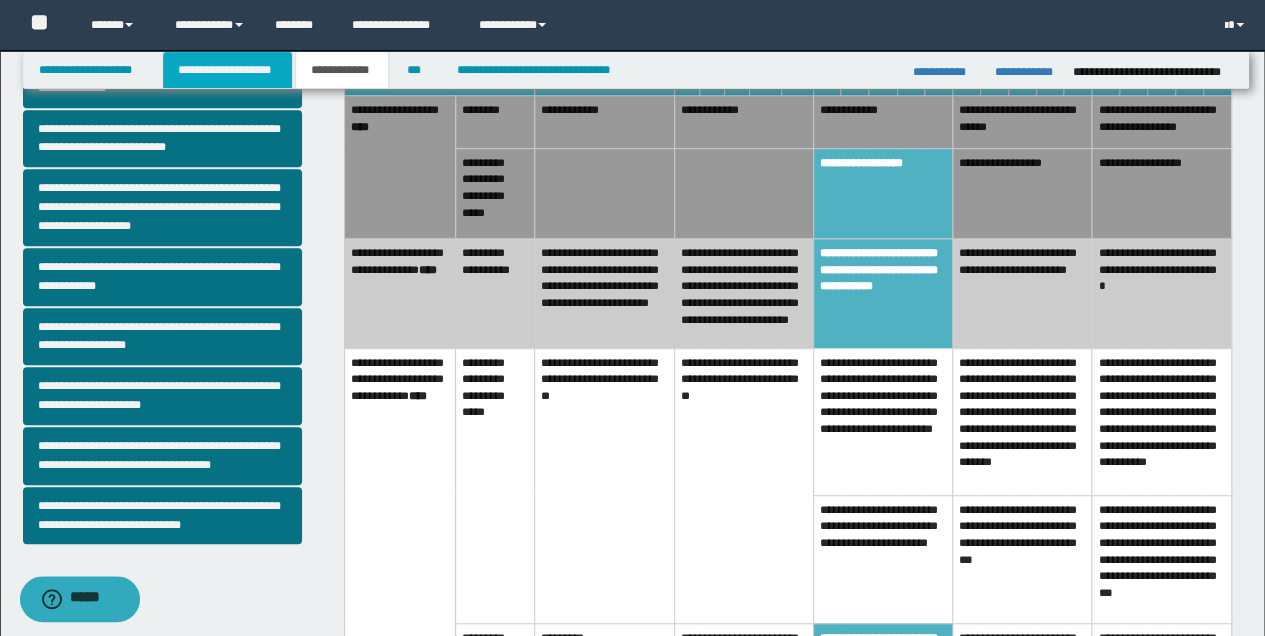 click on "**********" at bounding box center (227, 70) 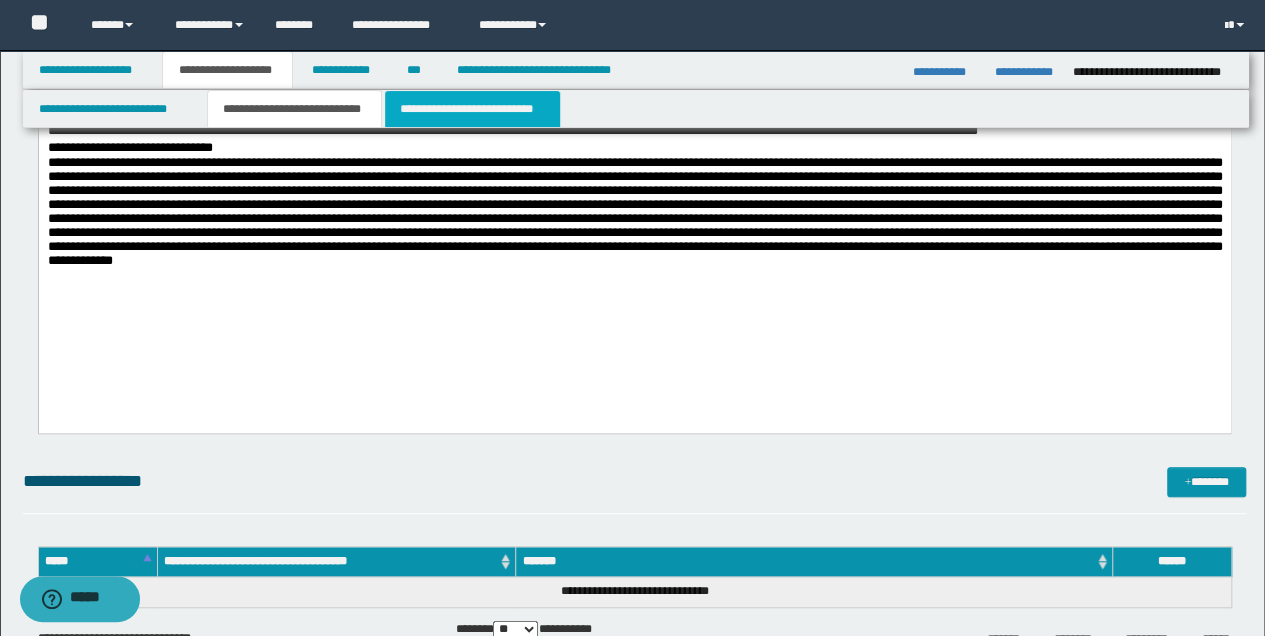 click on "**********" at bounding box center (472, 109) 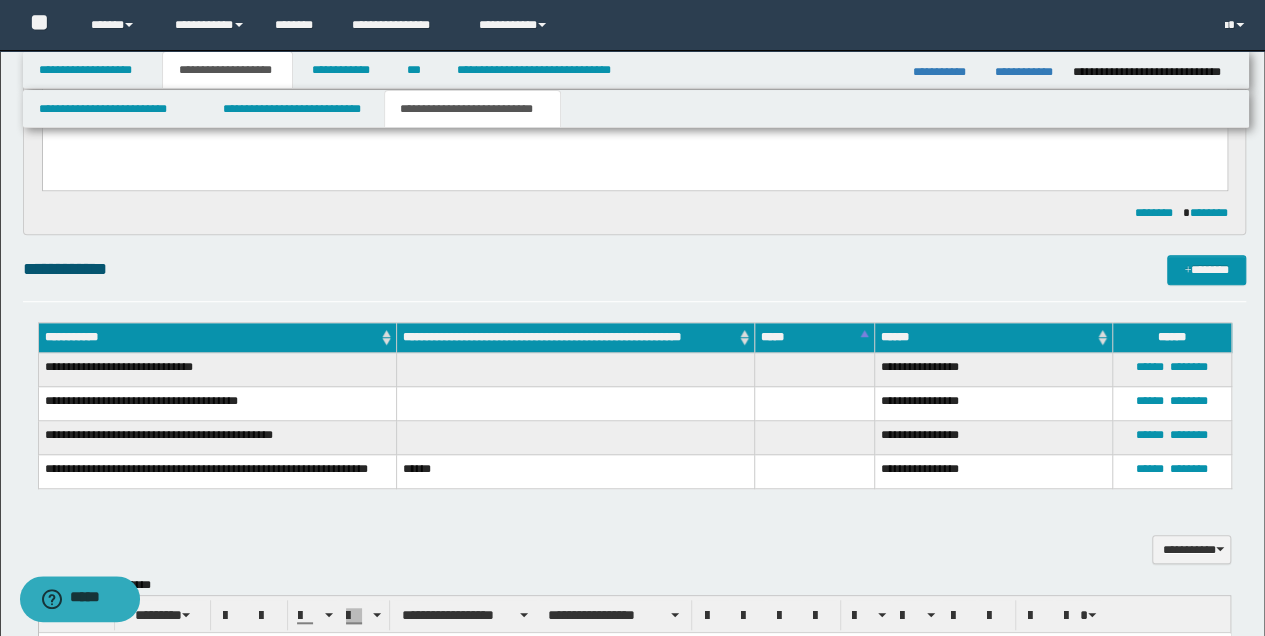 scroll, scrollTop: 527, scrollLeft: 0, axis: vertical 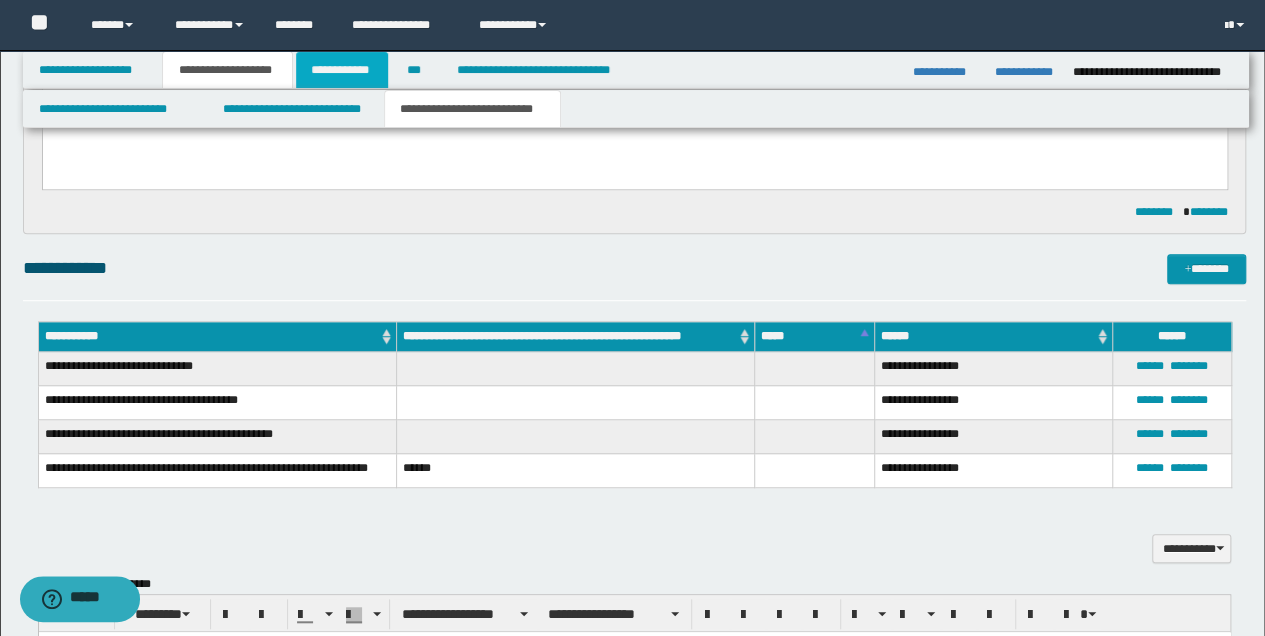 click on "**********" at bounding box center (342, 70) 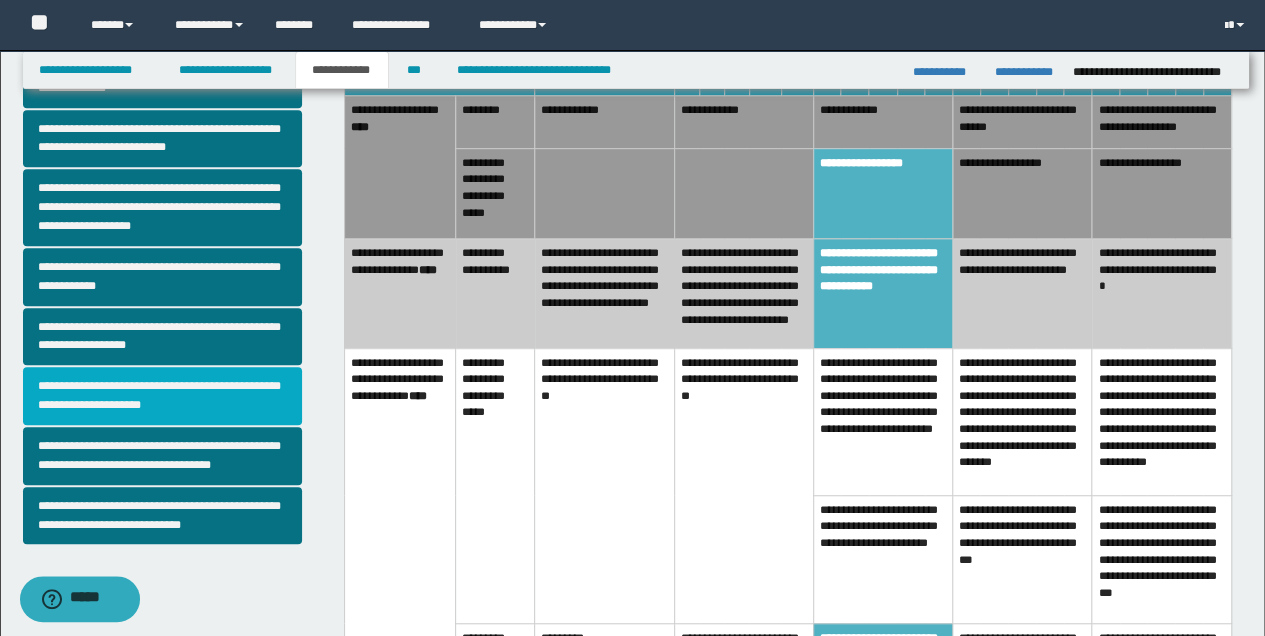 click on "**********" at bounding box center [162, 396] 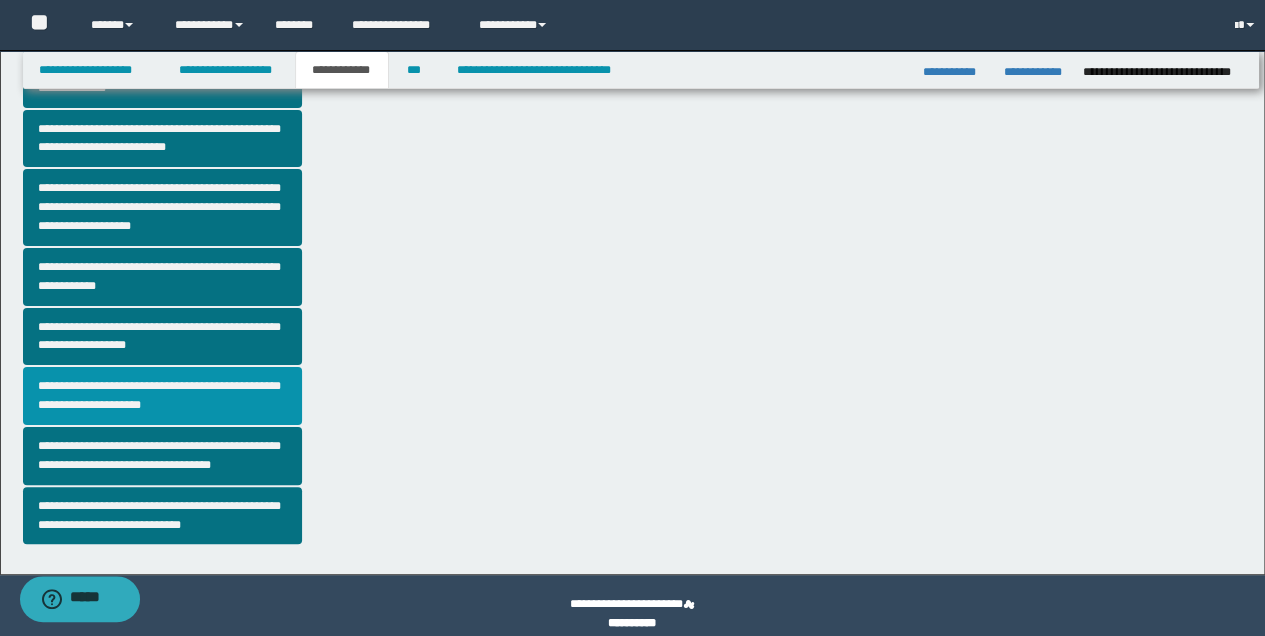 scroll, scrollTop: 0, scrollLeft: 0, axis: both 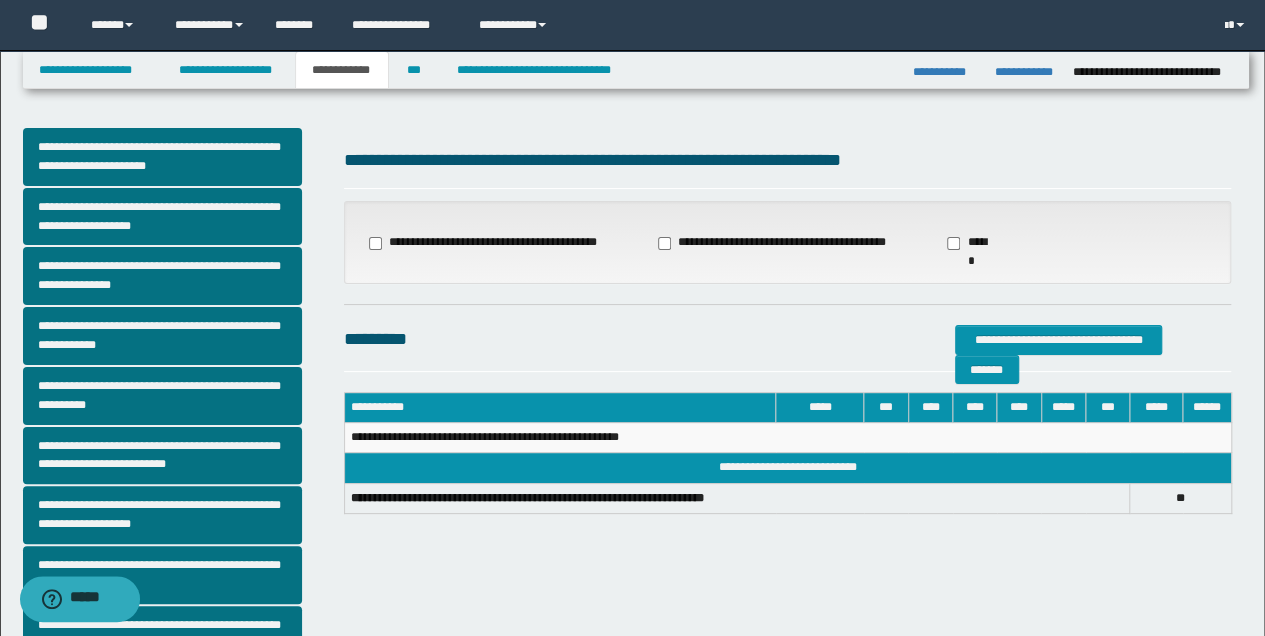 click on "**********" at bounding box center [774, 243] 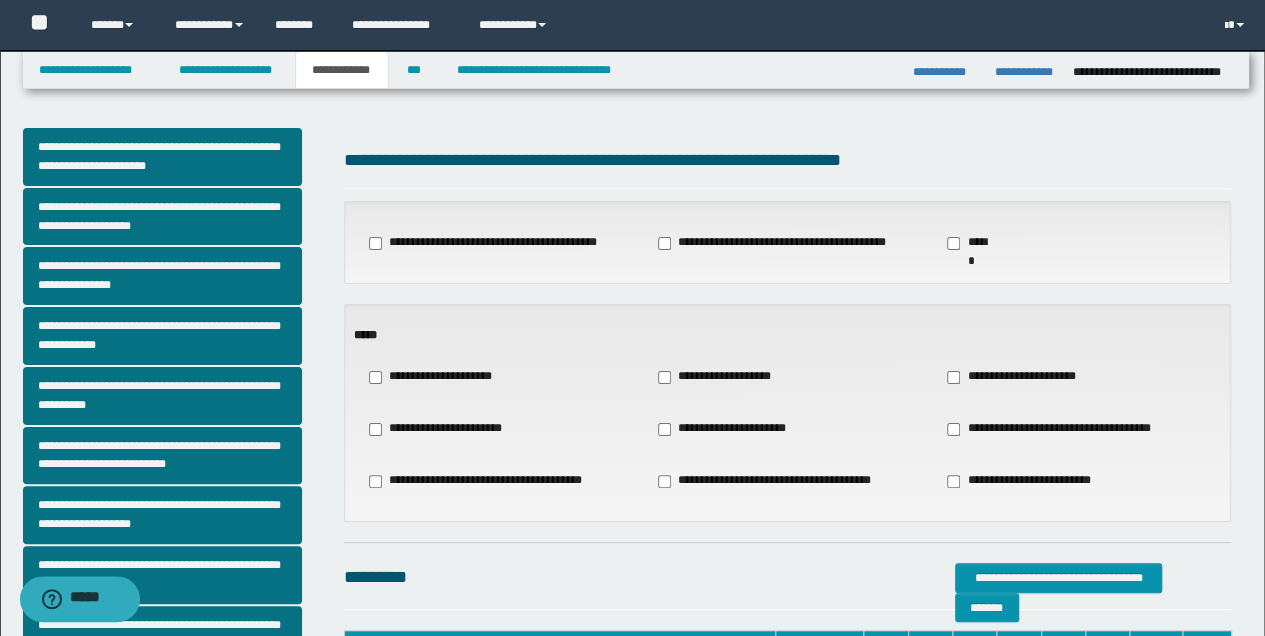 click on "**********" at bounding box center (1018, 377) 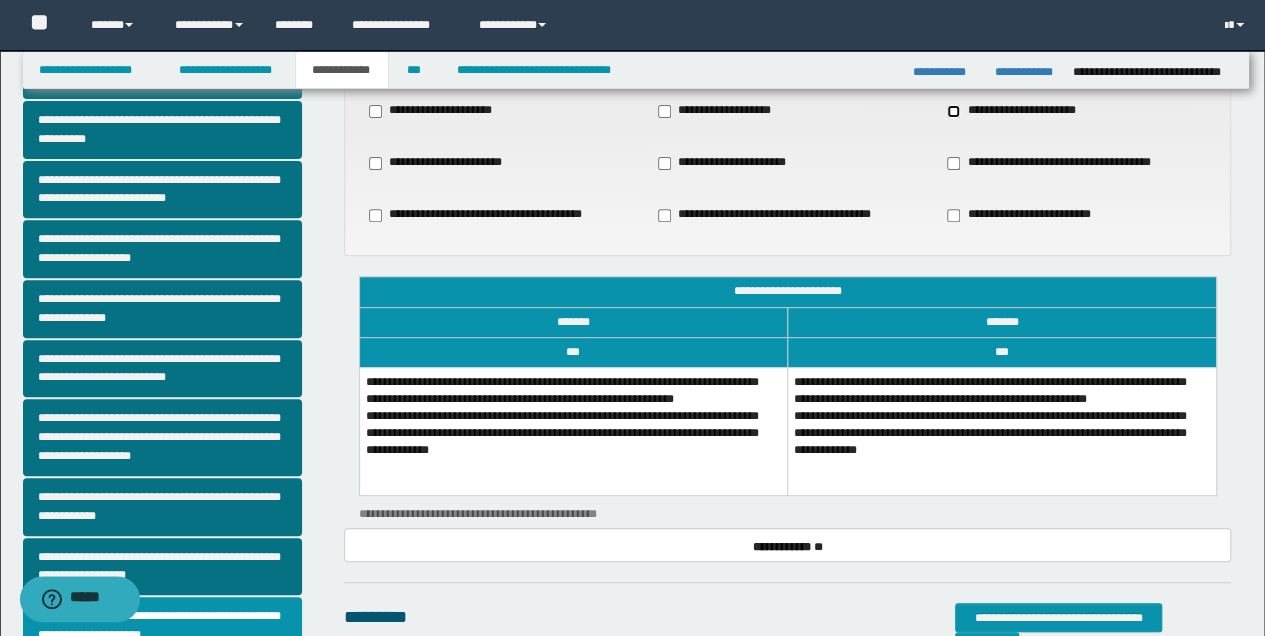 scroll, scrollTop: 266, scrollLeft: 0, axis: vertical 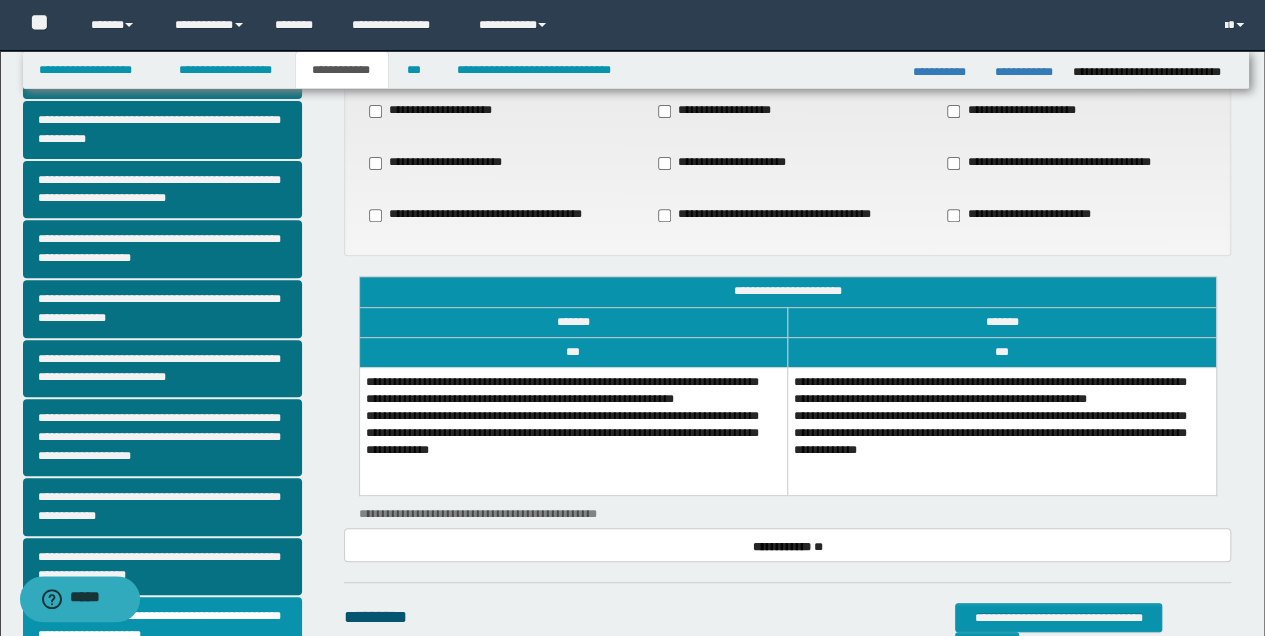 click on "**********" at bounding box center (573, 431) 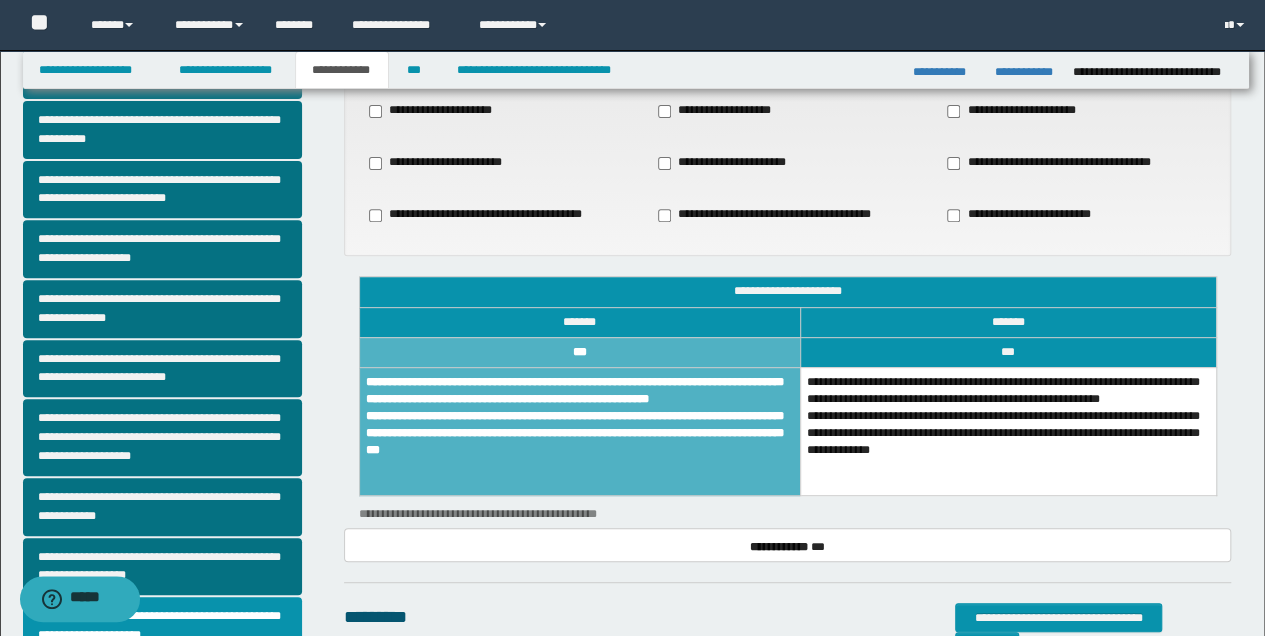 scroll, scrollTop: 466, scrollLeft: 0, axis: vertical 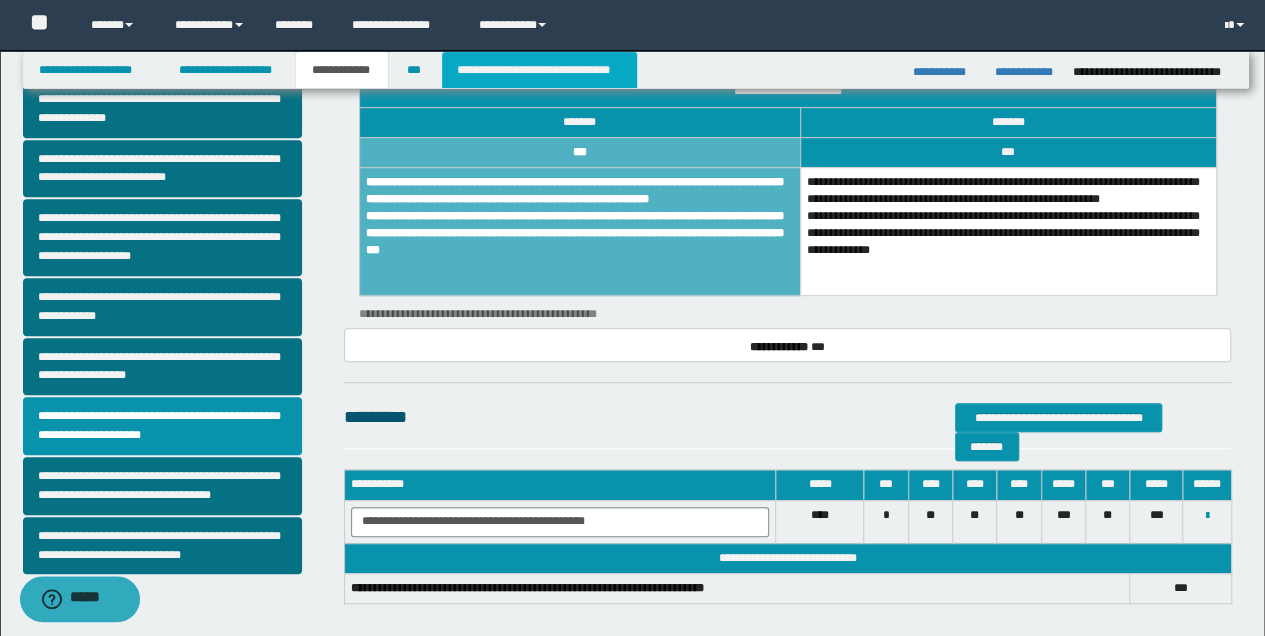 click on "**********" at bounding box center [539, 70] 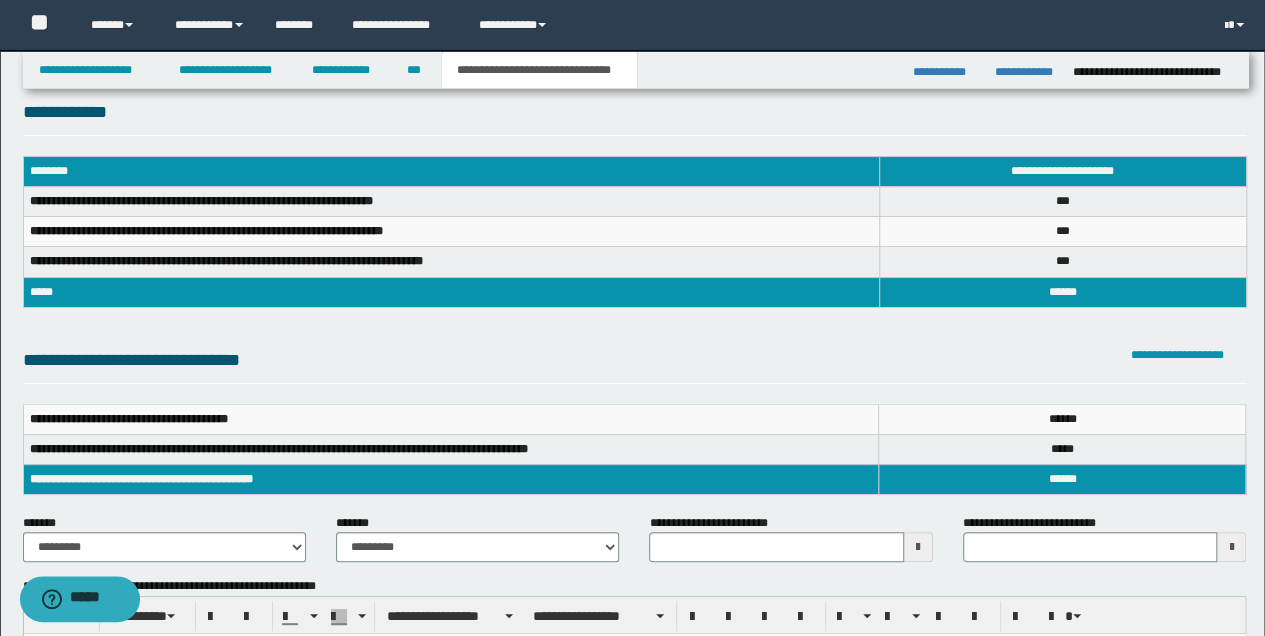 scroll, scrollTop: 0, scrollLeft: 0, axis: both 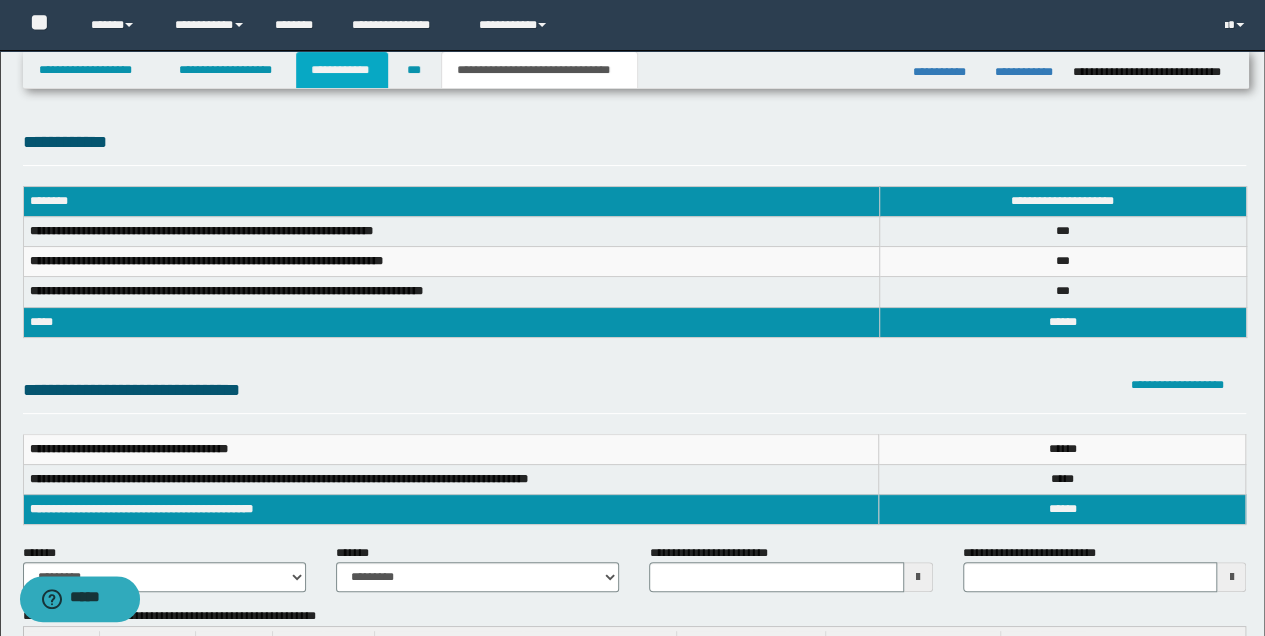 click on "**********" at bounding box center [342, 70] 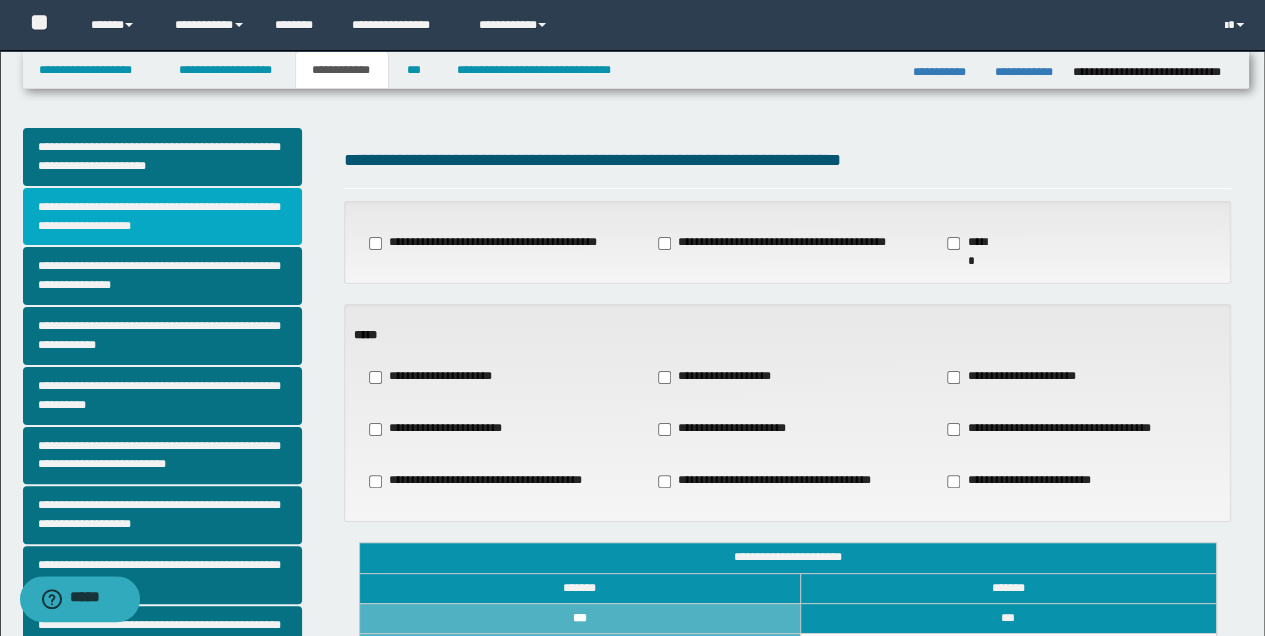 click on "**********" at bounding box center [162, 217] 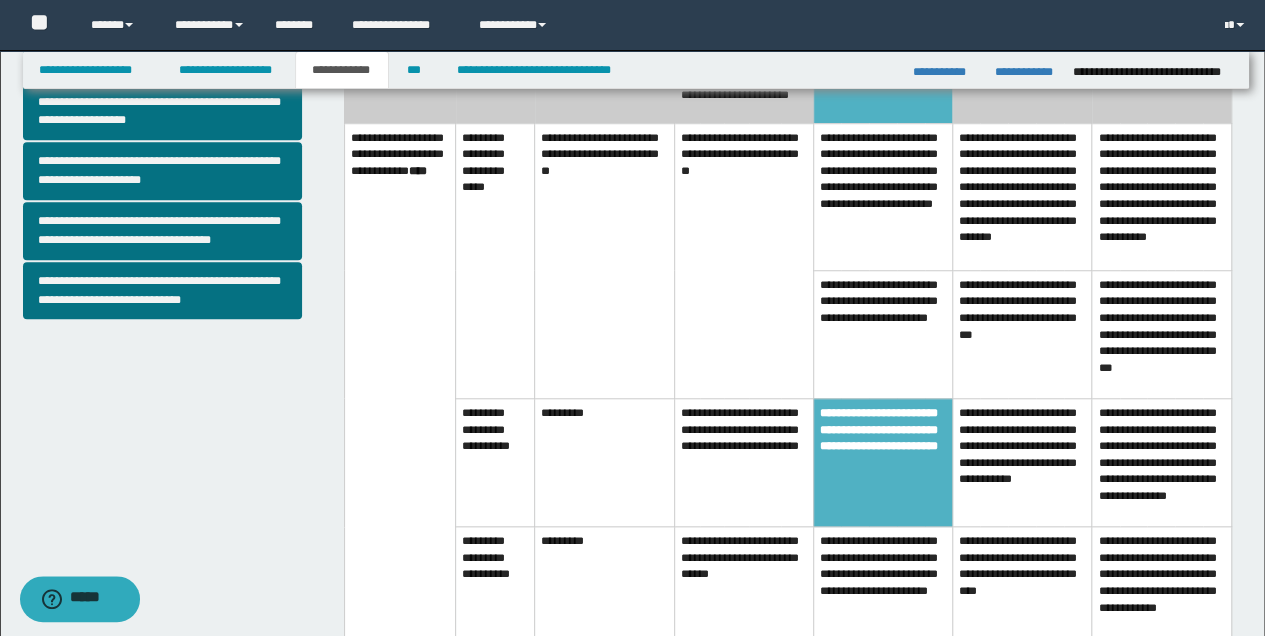 scroll, scrollTop: 800, scrollLeft: 0, axis: vertical 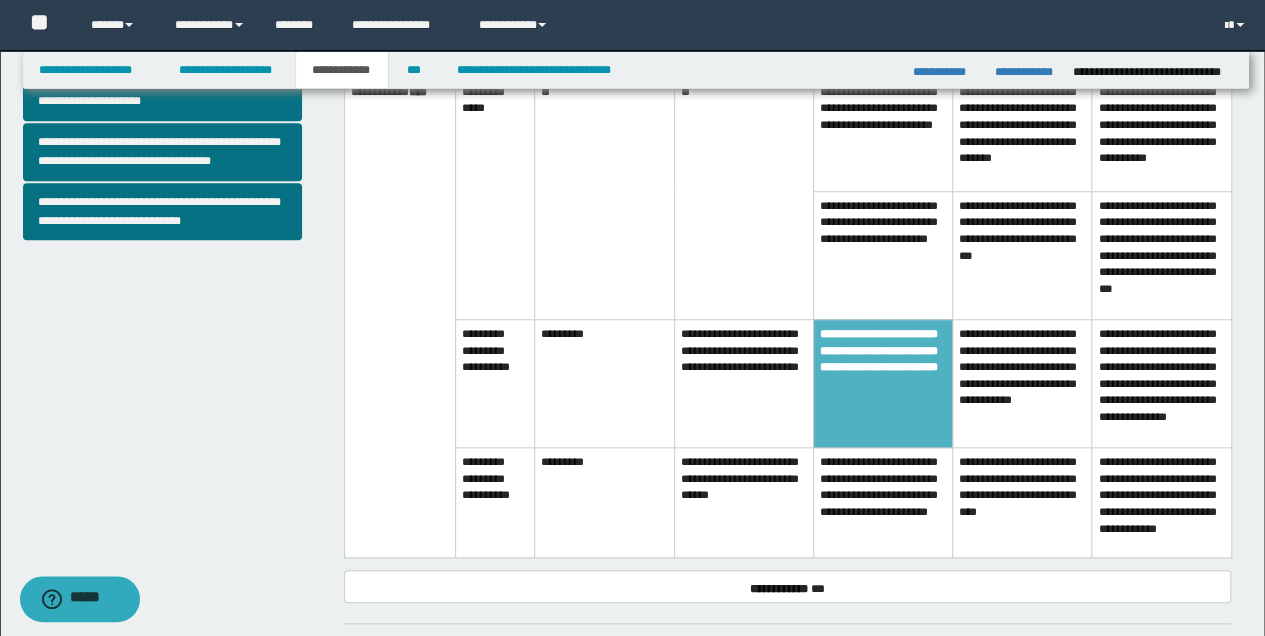 click on "**********" at bounding box center [882, 502] 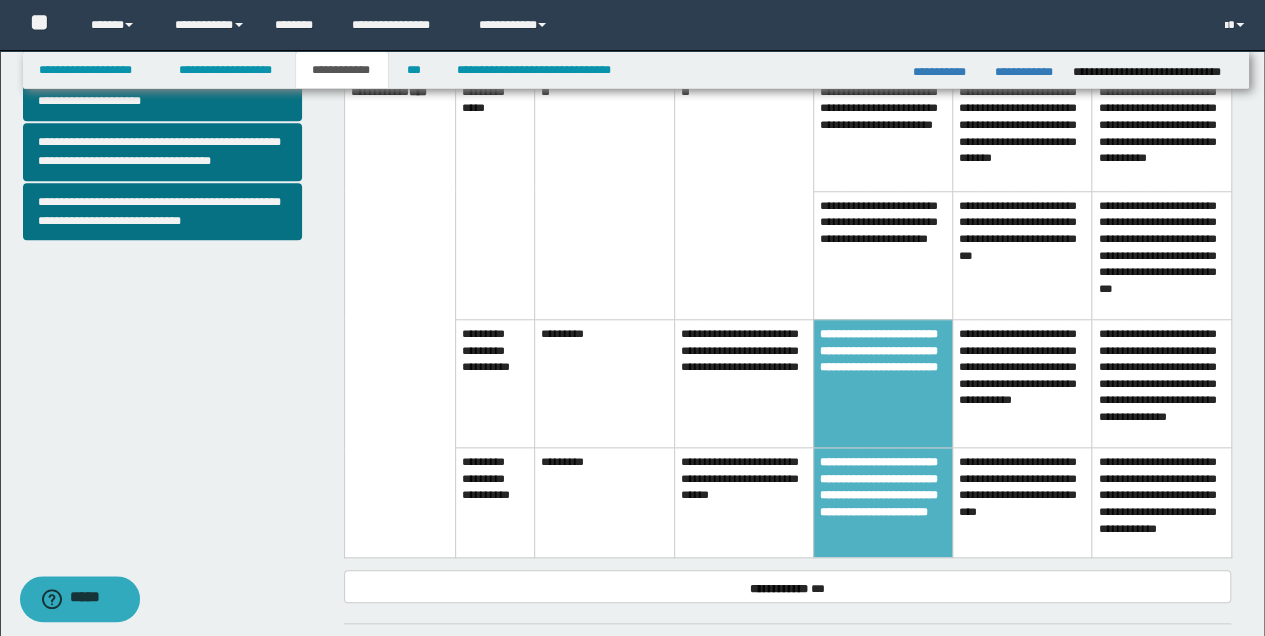 click on "**********" at bounding box center (882, 502) 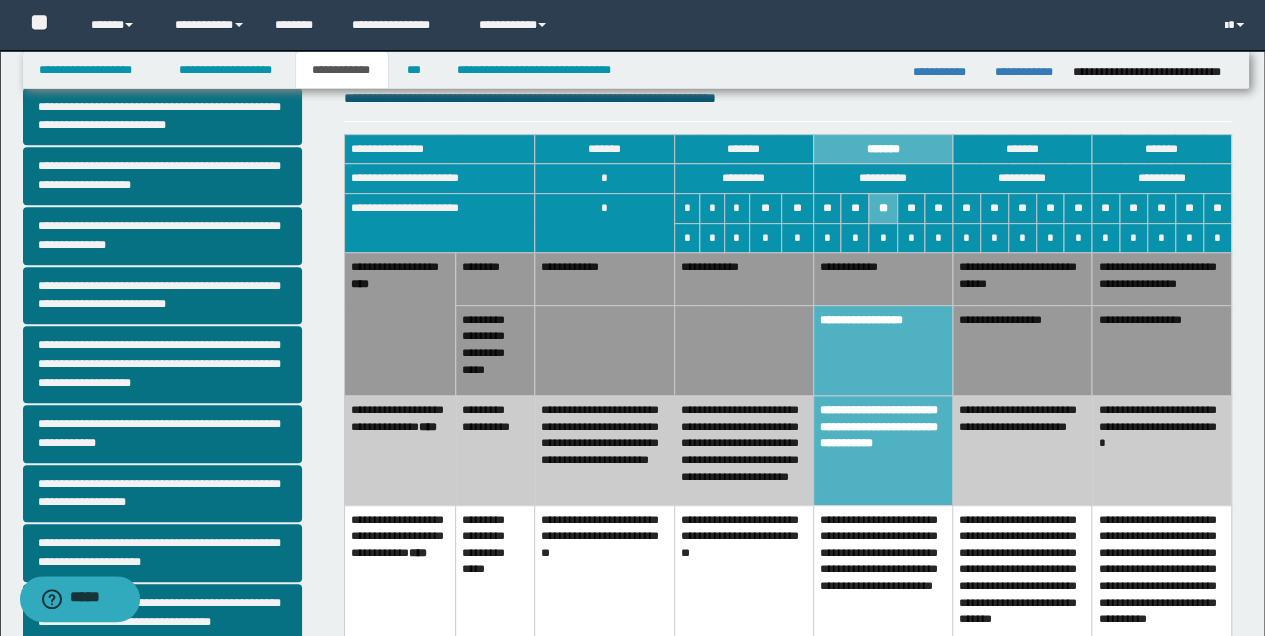 scroll, scrollTop: 333, scrollLeft: 0, axis: vertical 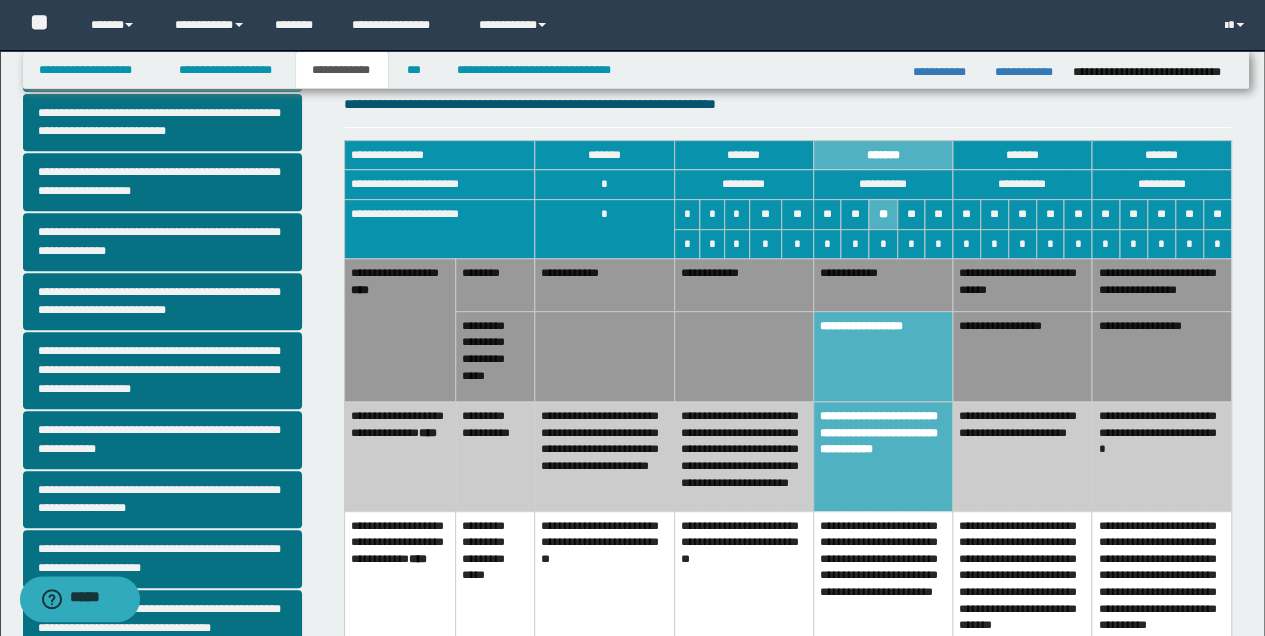 click on "**********" at bounding box center [743, 456] 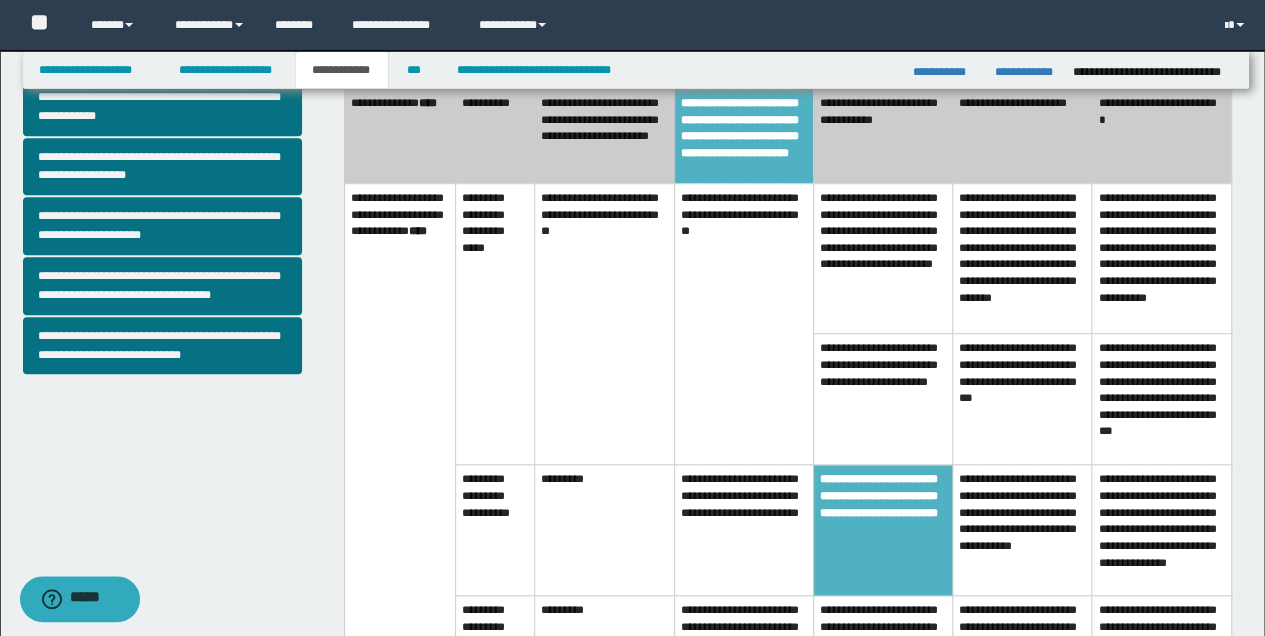 scroll, scrollTop: 800, scrollLeft: 0, axis: vertical 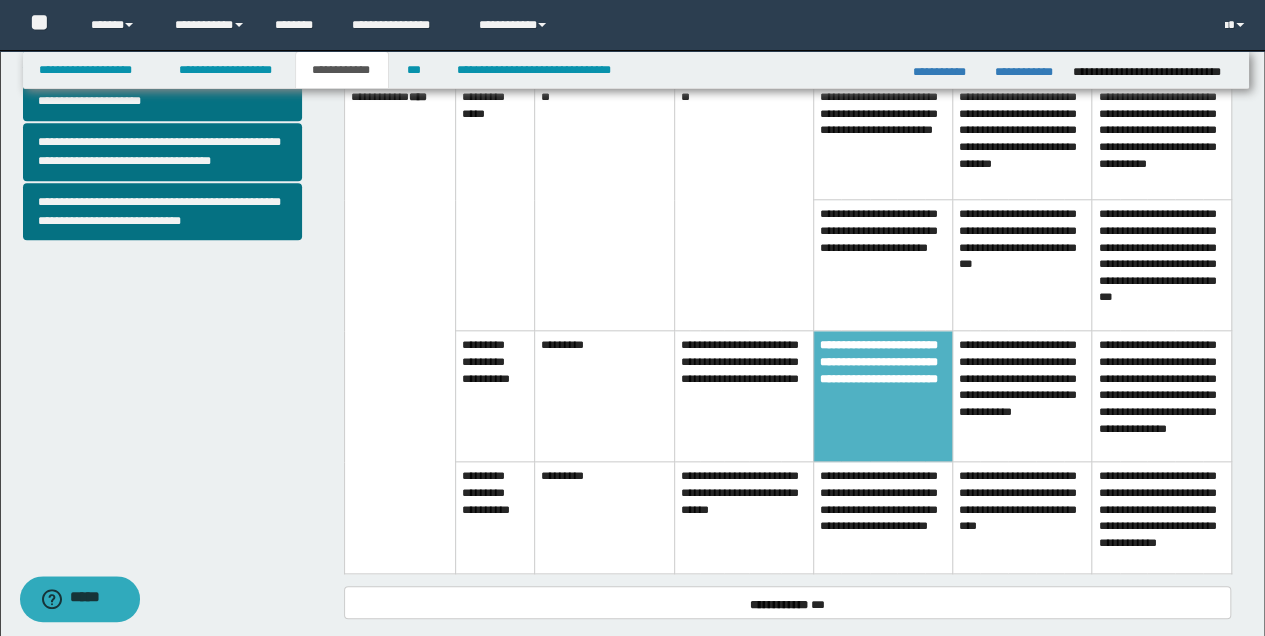 click on "**********" at bounding box center (743, 518) 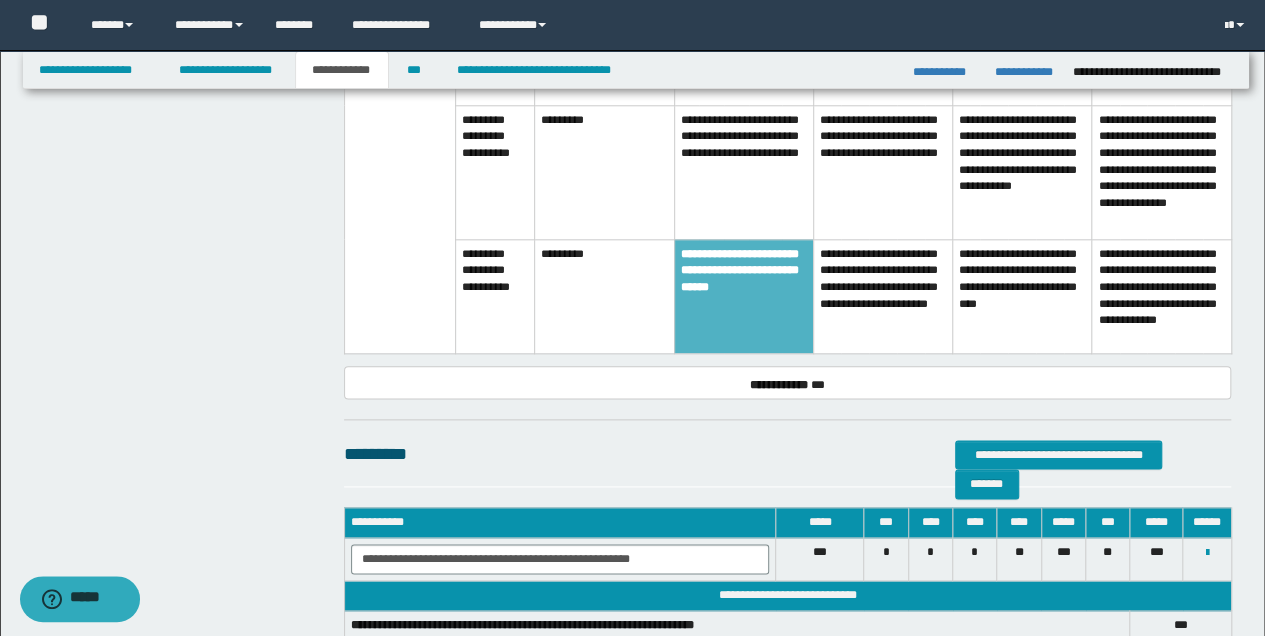 scroll, scrollTop: 1066, scrollLeft: 0, axis: vertical 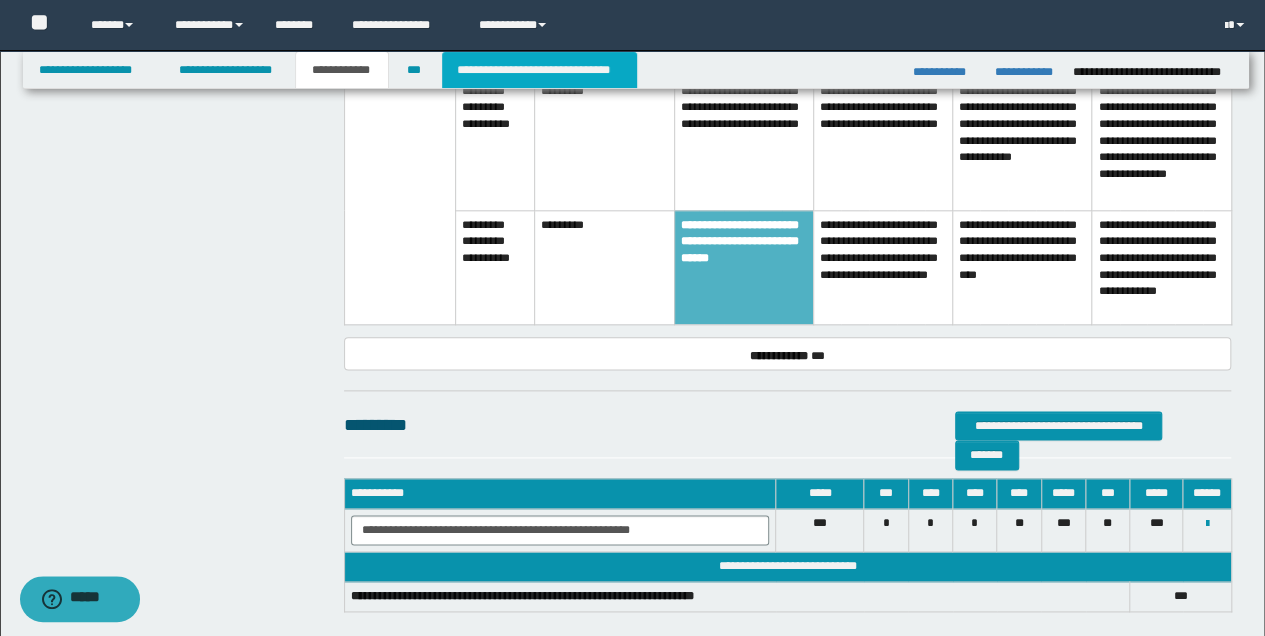click on "**********" at bounding box center [539, 70] 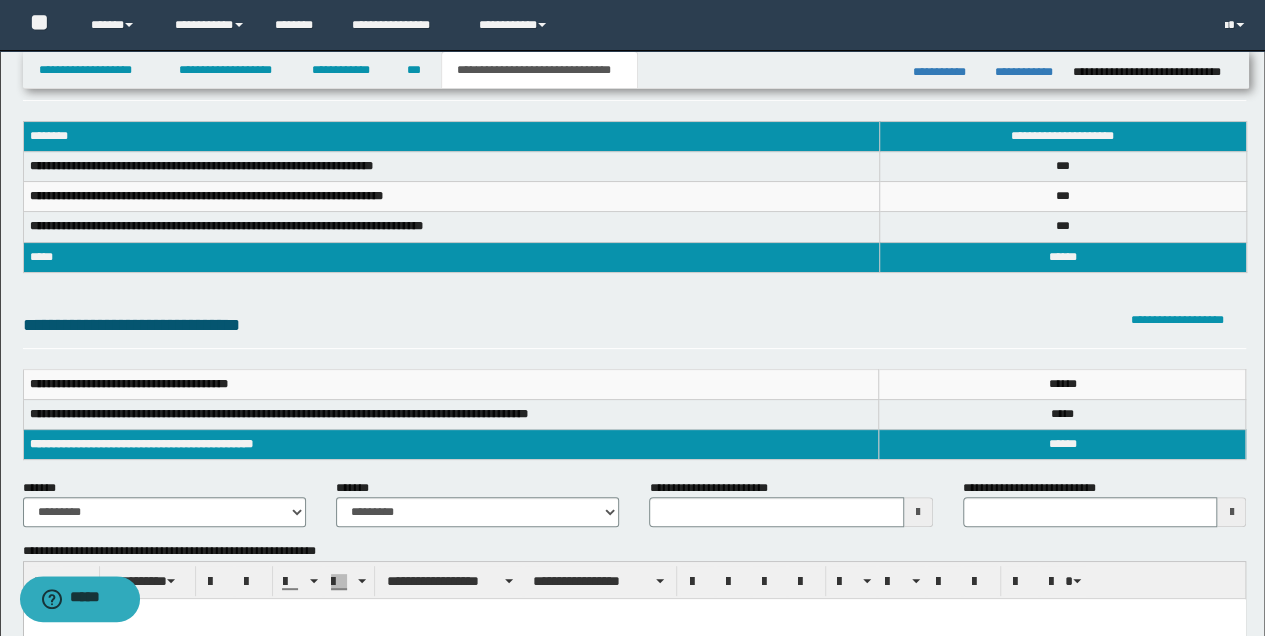 scroll, scrollTop: 0, scrollLeft: 0, axis: both 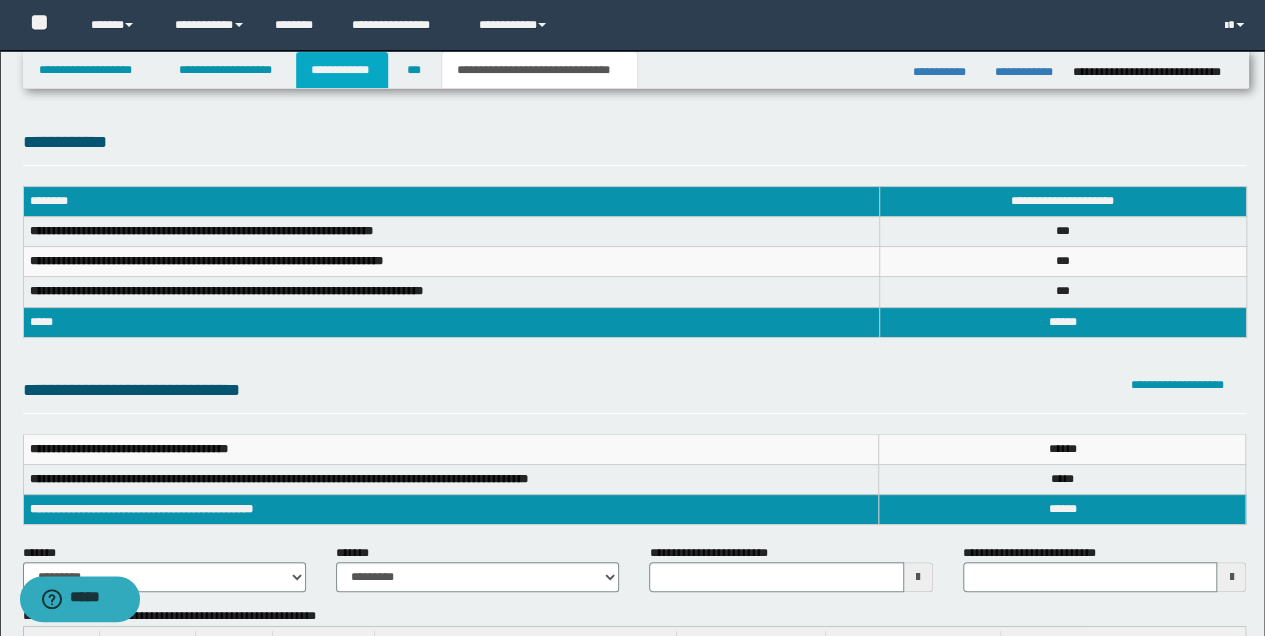 click on "**********" at bounding box center [342, 70] 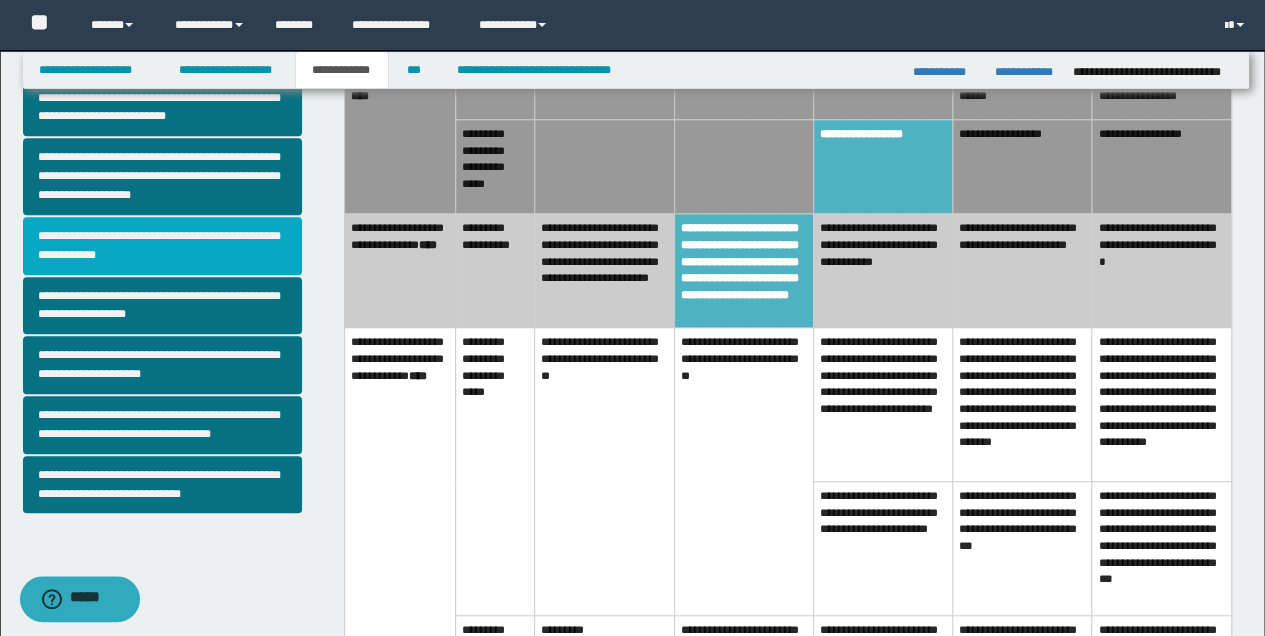 scroll, scrollTop: 533, scrollLeft: 0, axis: vertical 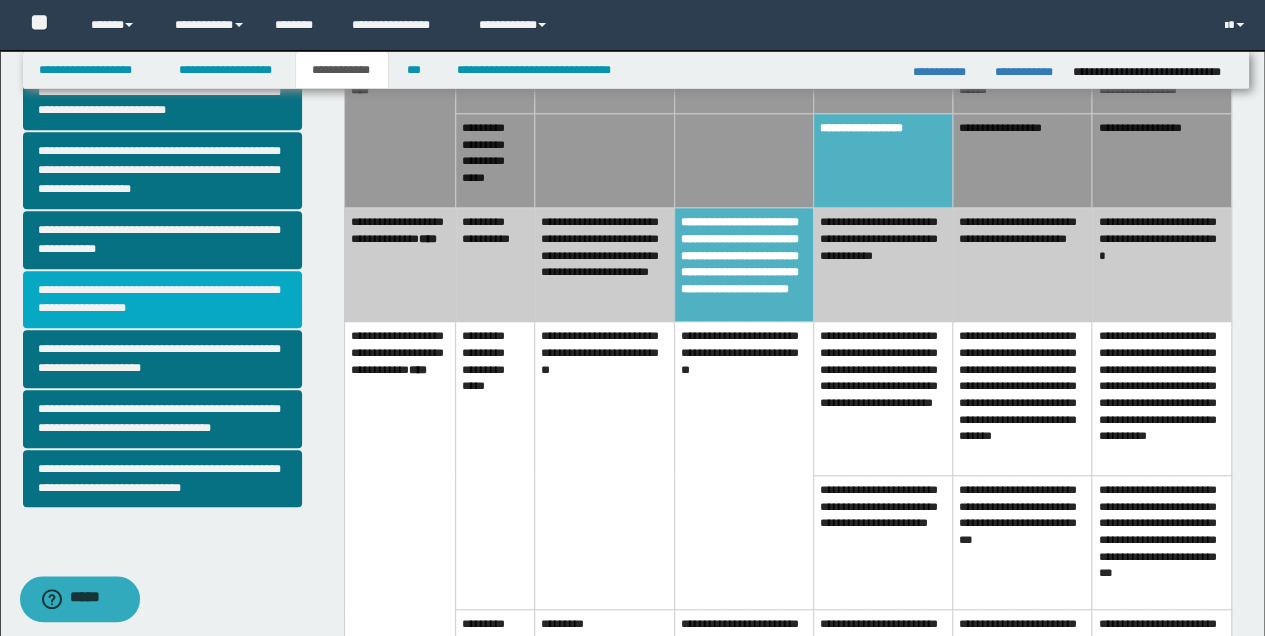 click on "**********" at bounding box center [162, 300] 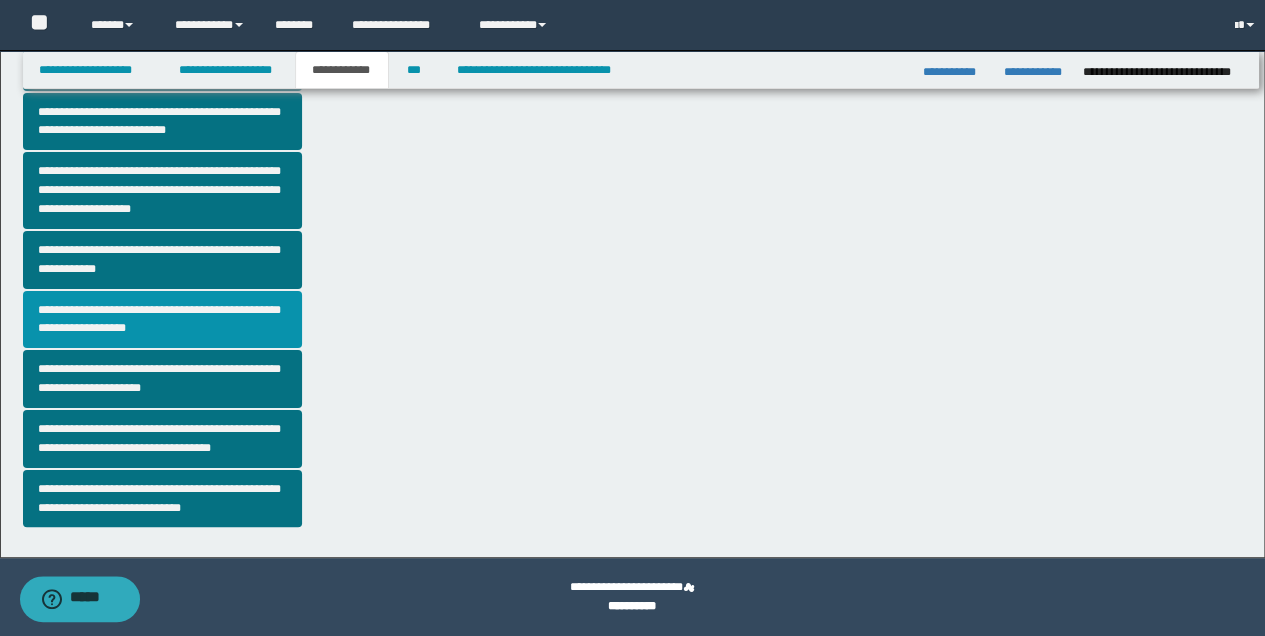 scroll, scrollTop: 0, scrollLeft: 0, axis: both 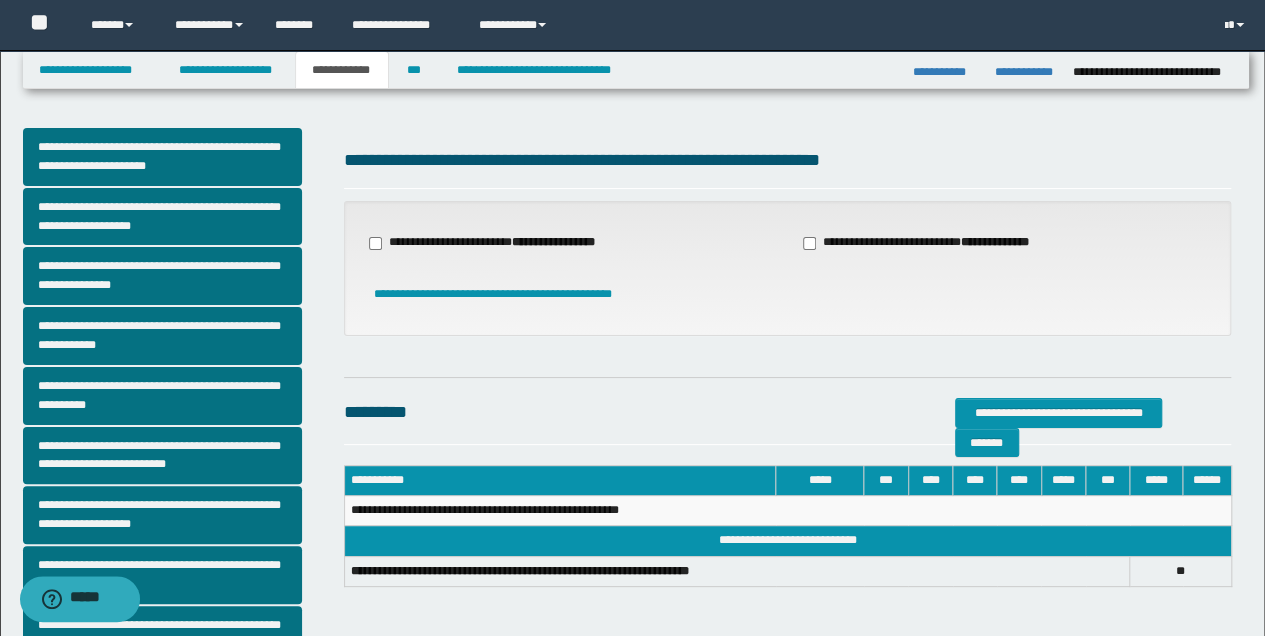 click on "**********" at bounding box center [553, 242] 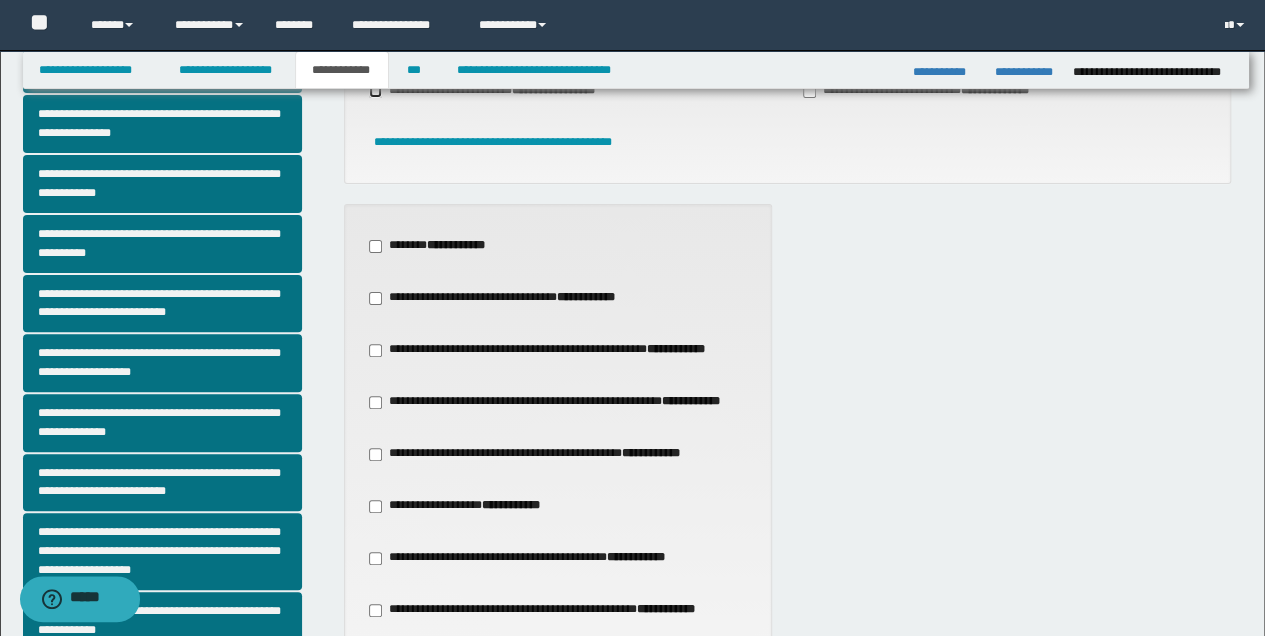 scroll, scrollTop: 200, scrollLeft: 0, axis: vertical 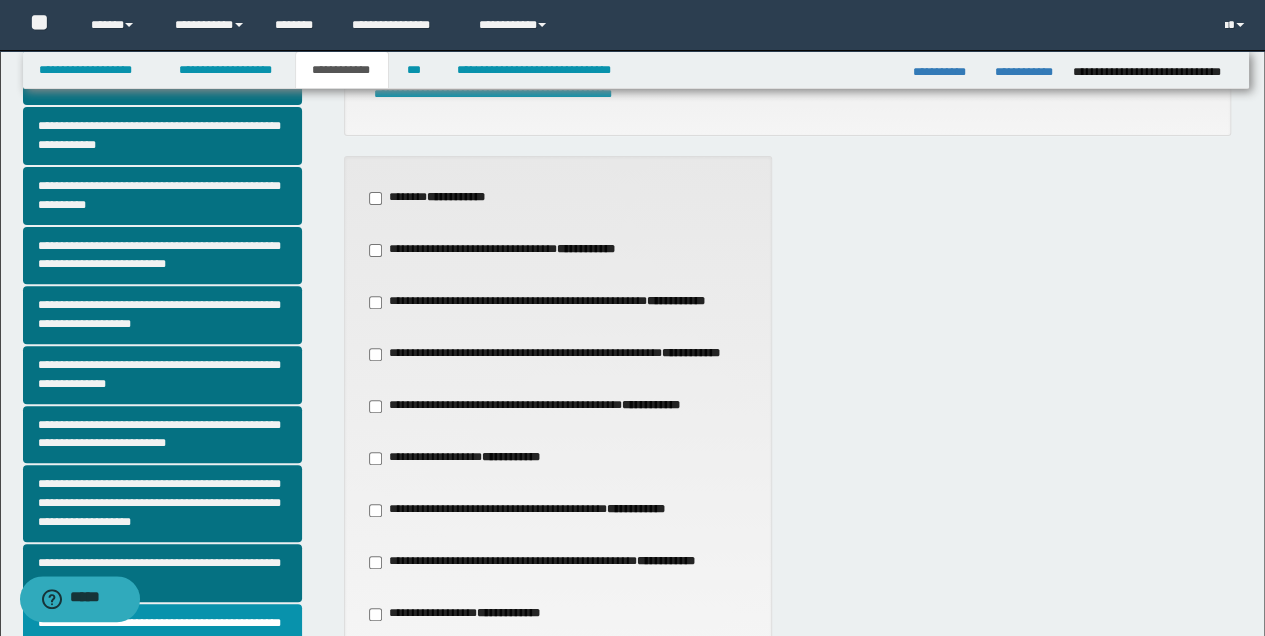 click on "**********" at bounding box center [550, 302] 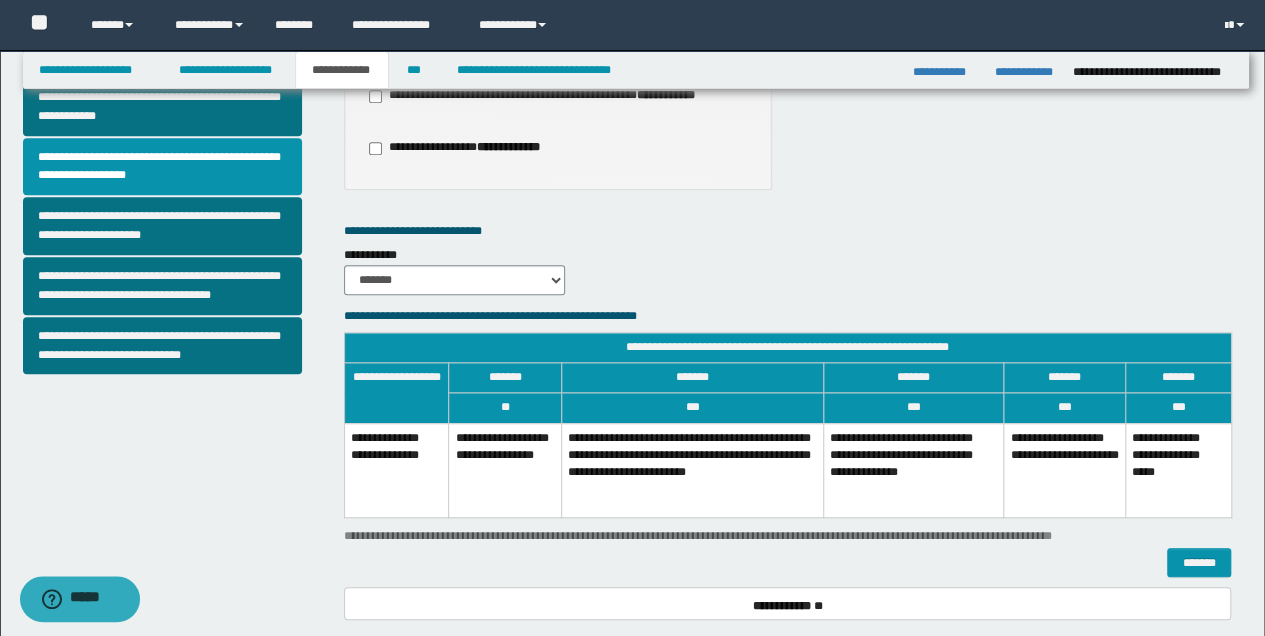 scroll, scrollTop: 866, scrollLeft: 0, axis: vertical 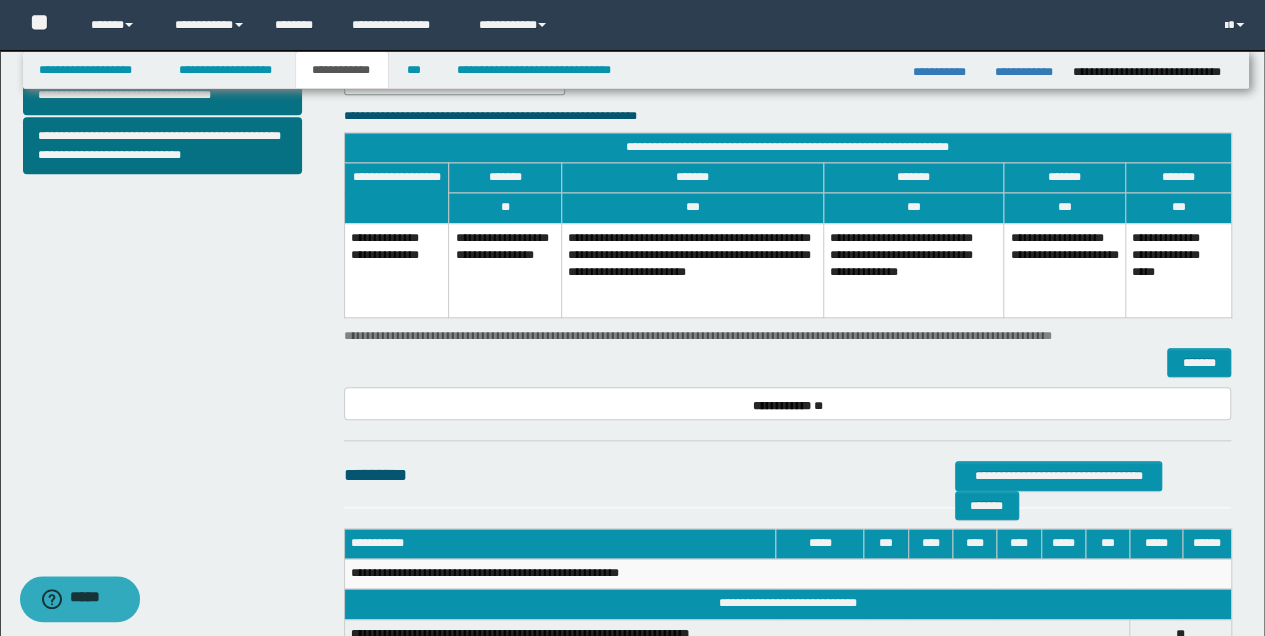 click on "**********" at bounding box center [914, 270] 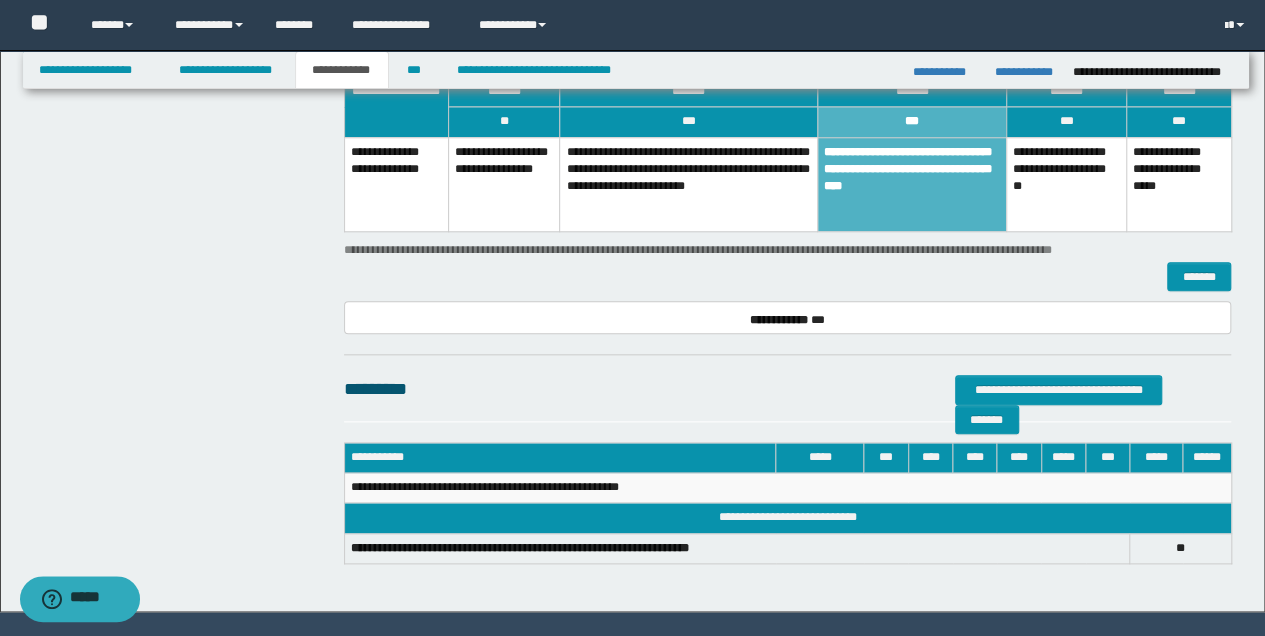 scroll, scrollTop: 1006, scrollLeft: 0, axis: vertical 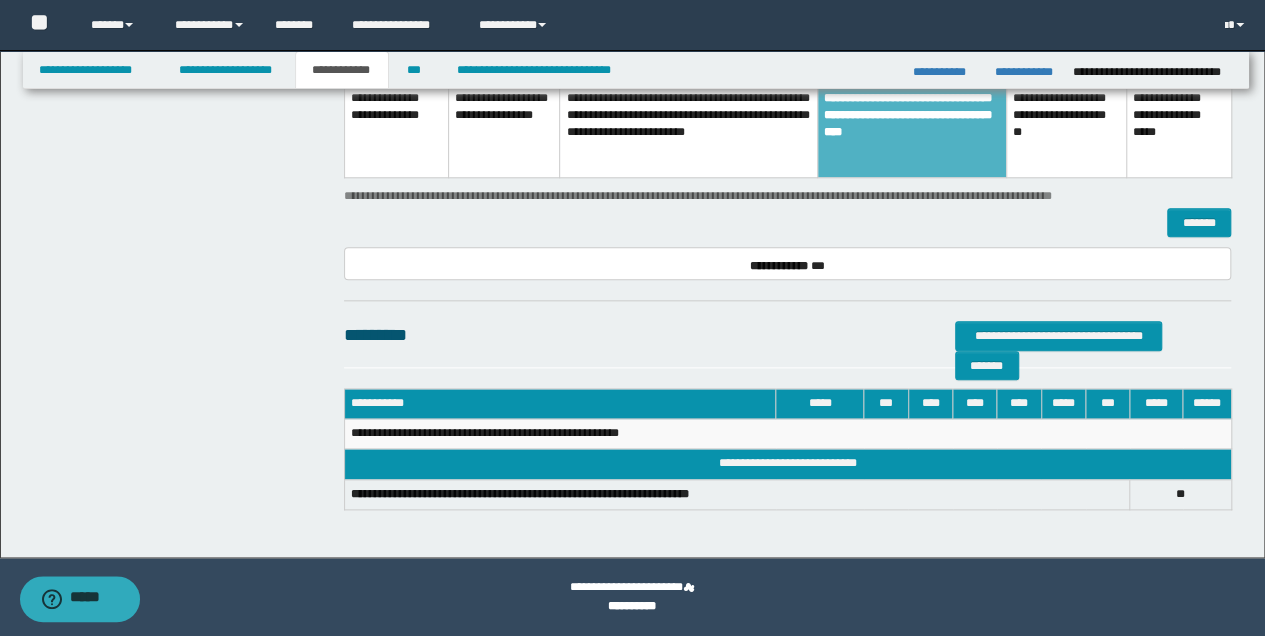 click on "**********" at bounding box center [788, 81] 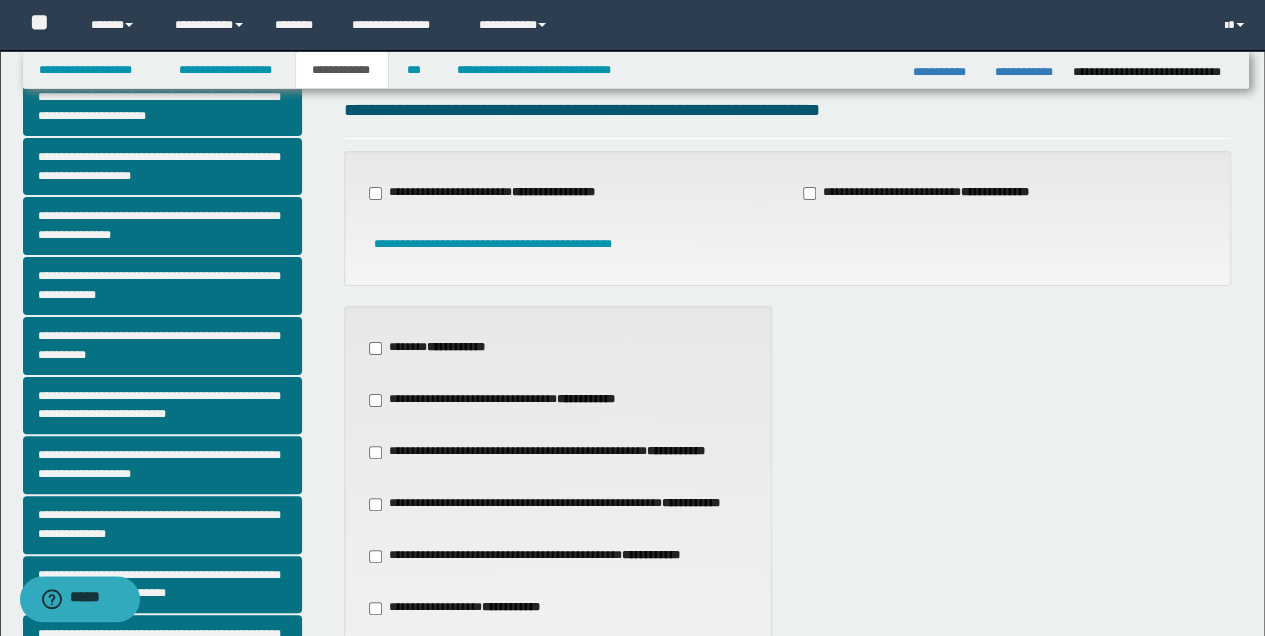 scroll, scrollTop: 72, scrollLeft: 0, axis: vertical 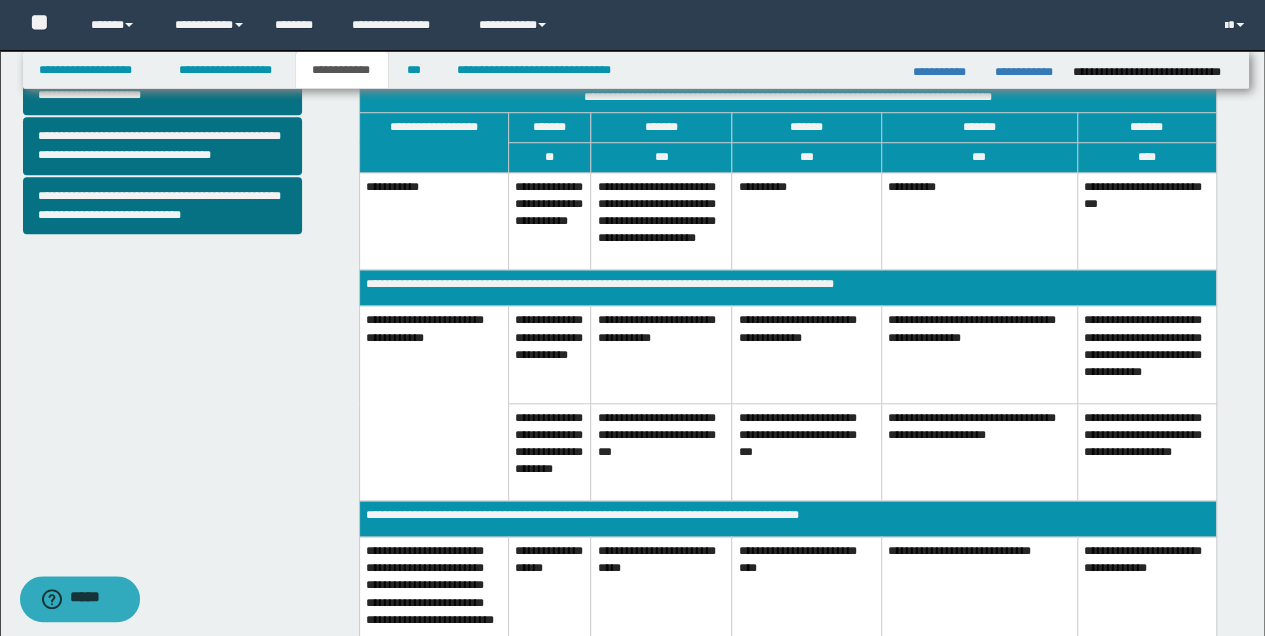 click on "**********" at bounding box center [806, 354] 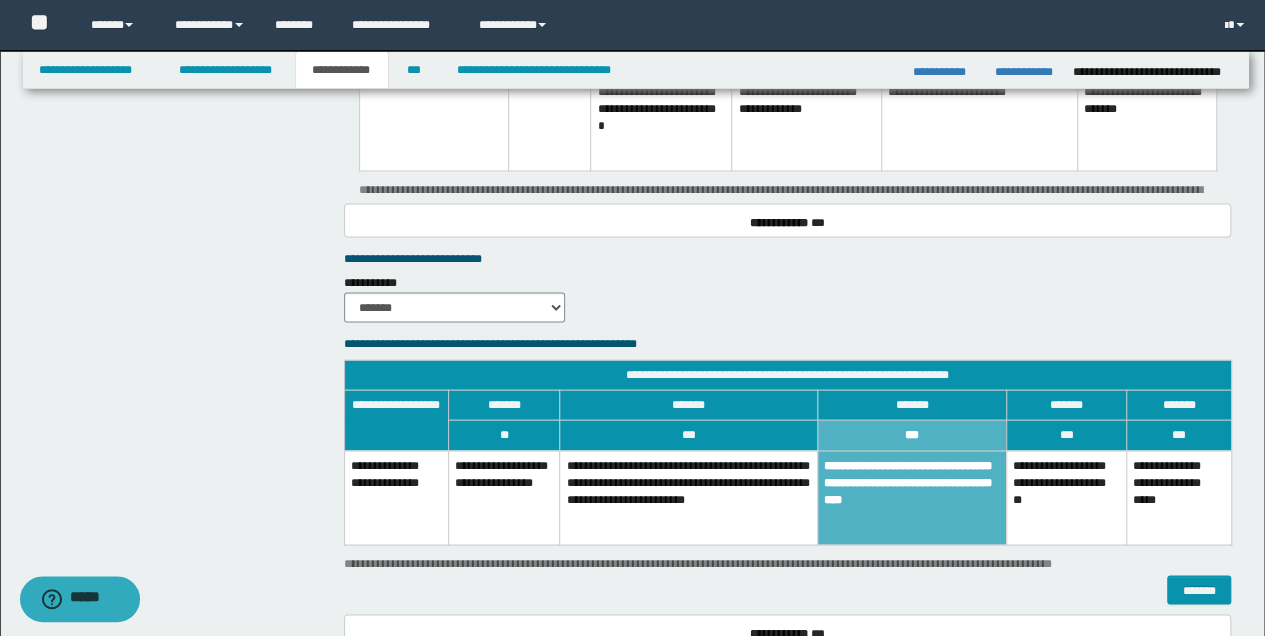 scroll, scrollTop: 1739, scrollLeft: 0, axis: vertical 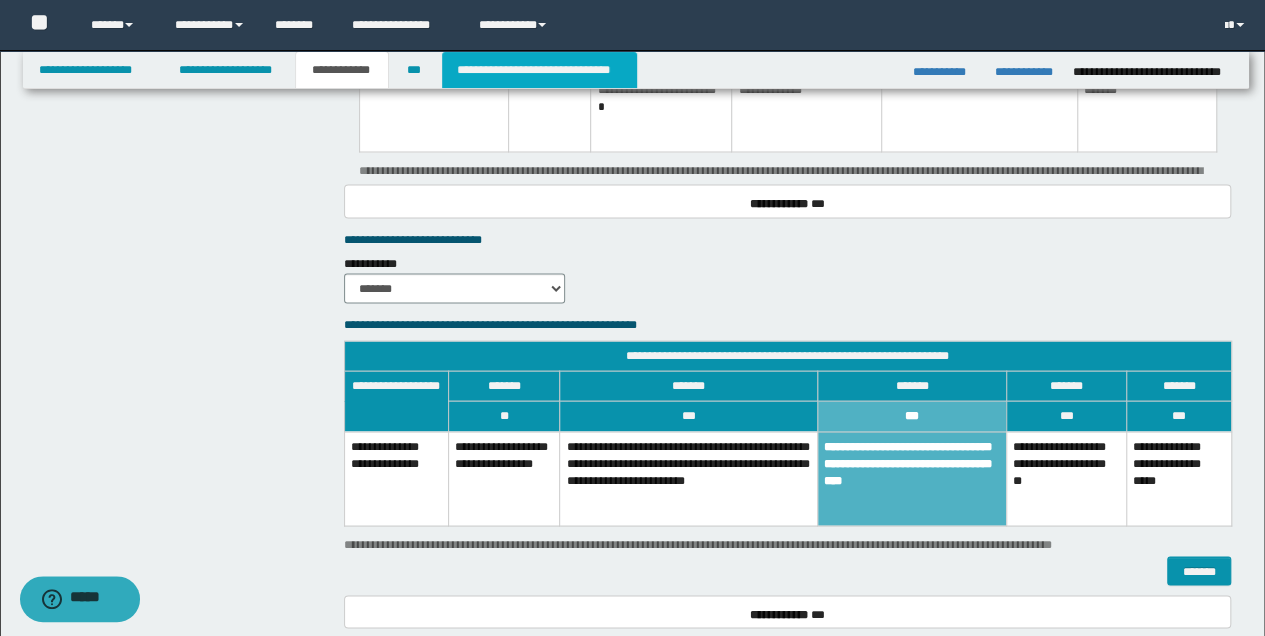 click on "**********" at bounding box center (539, 70) 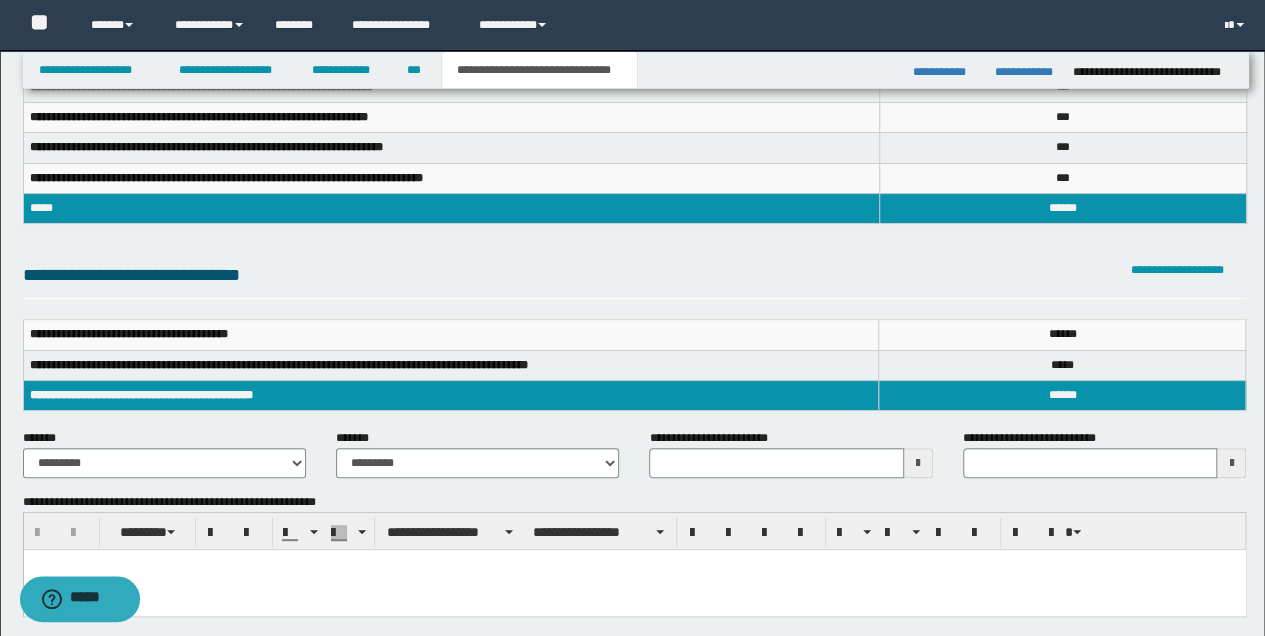 scroll, scrollTop: 89, scrollLeft: 0, axis: vertical 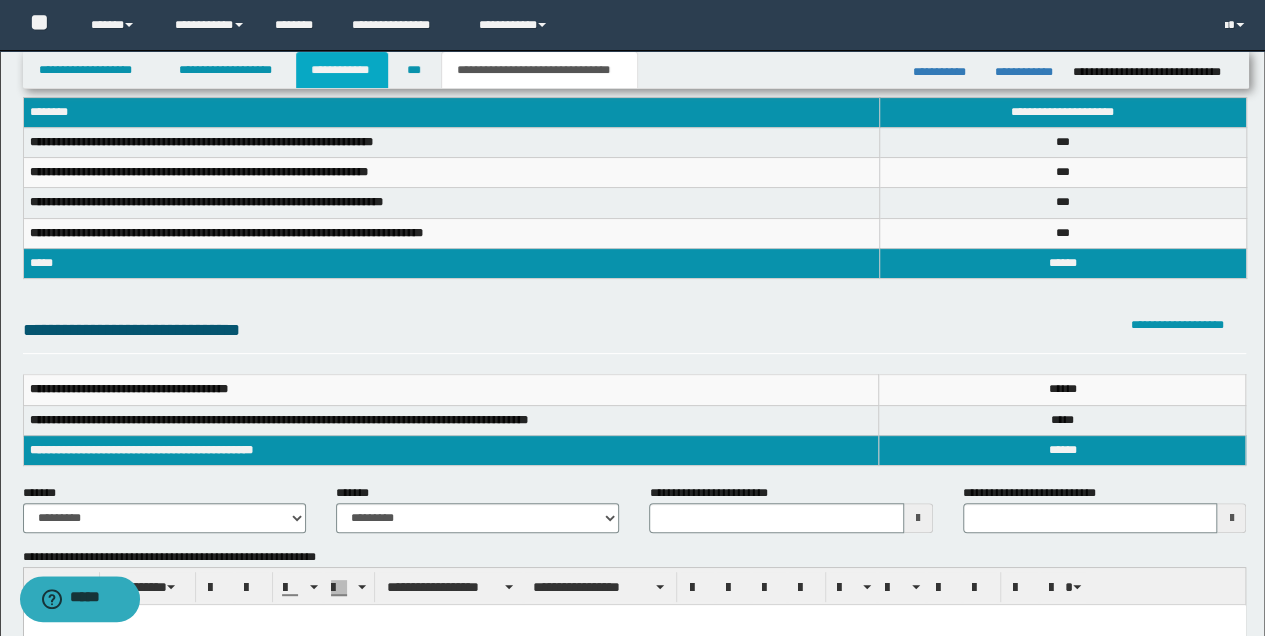 click on "**********" at bounding box center (342, 70) 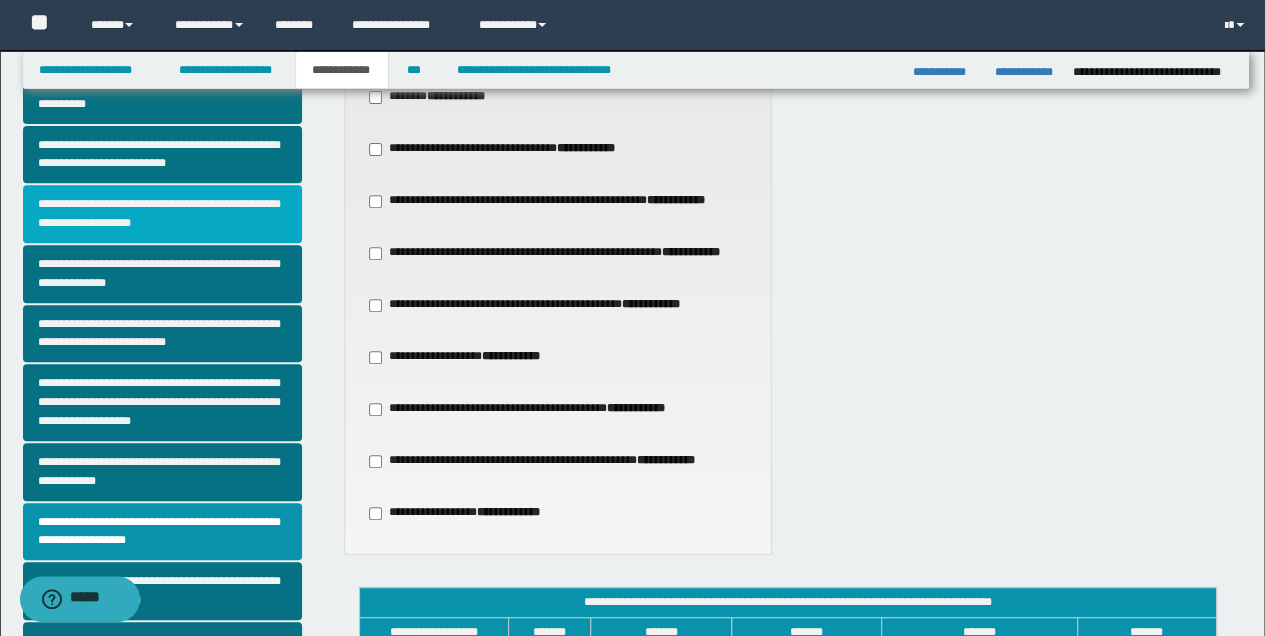 scroll, scrollTop: 356, scrollLeft: 0, axis: vertical 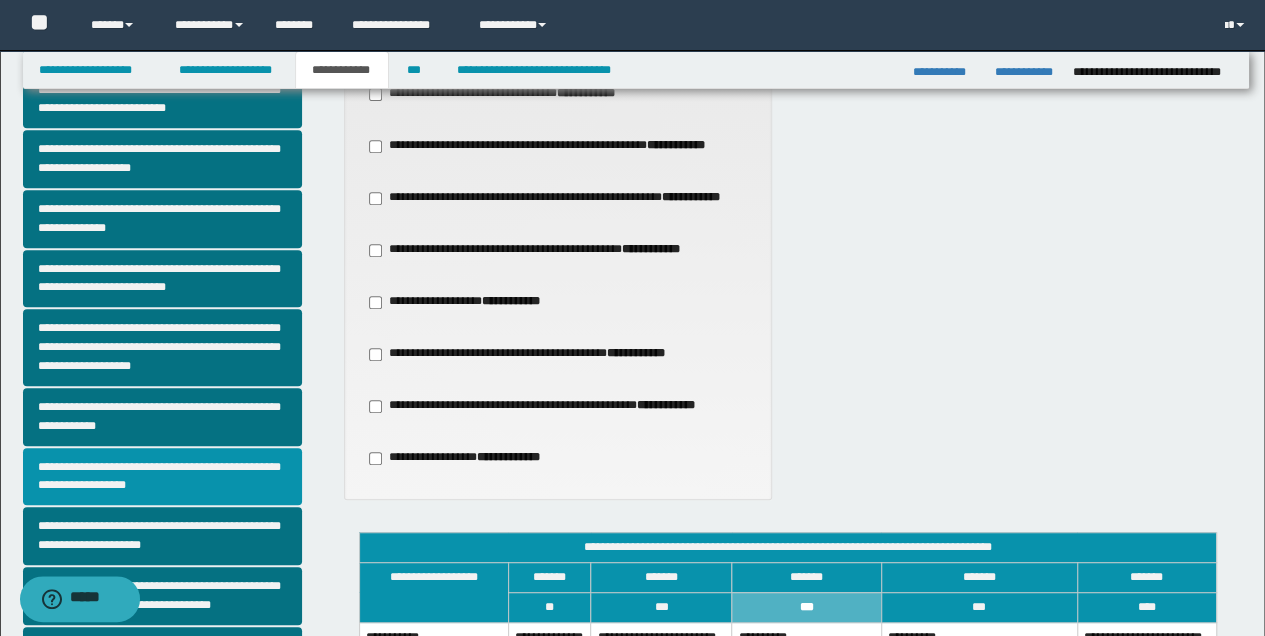 click on "**********" at bounding box center [162, 477] 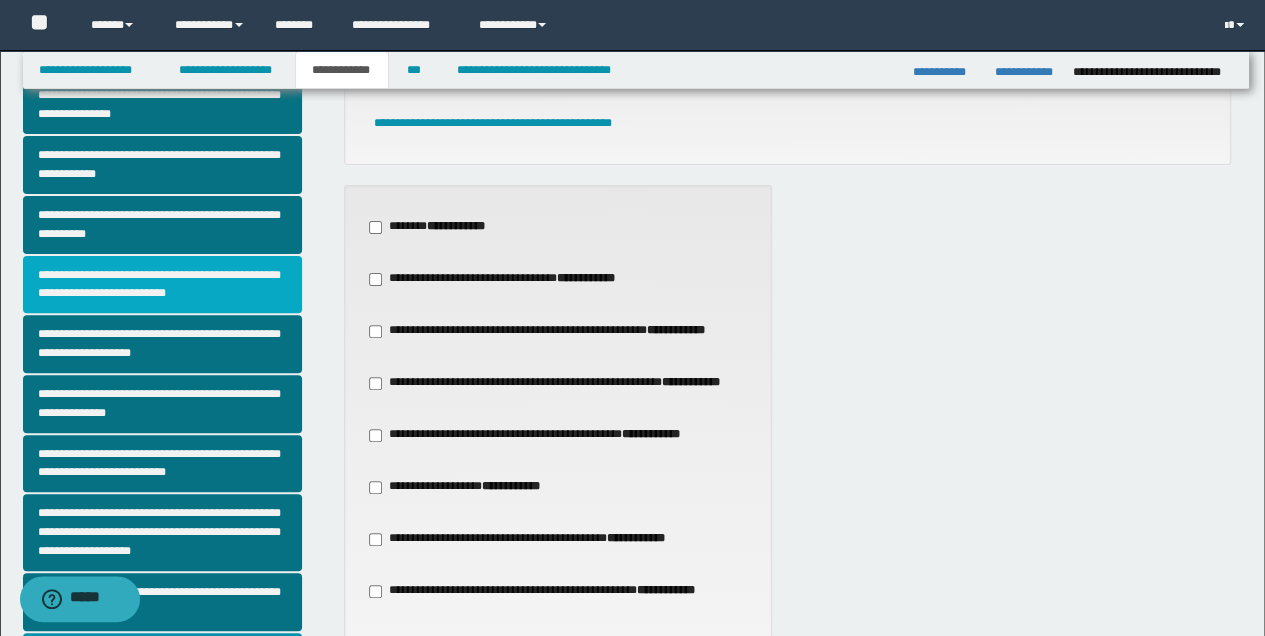 scroll, scrollTop: 266, scrollLeft: 0, axis: vertical 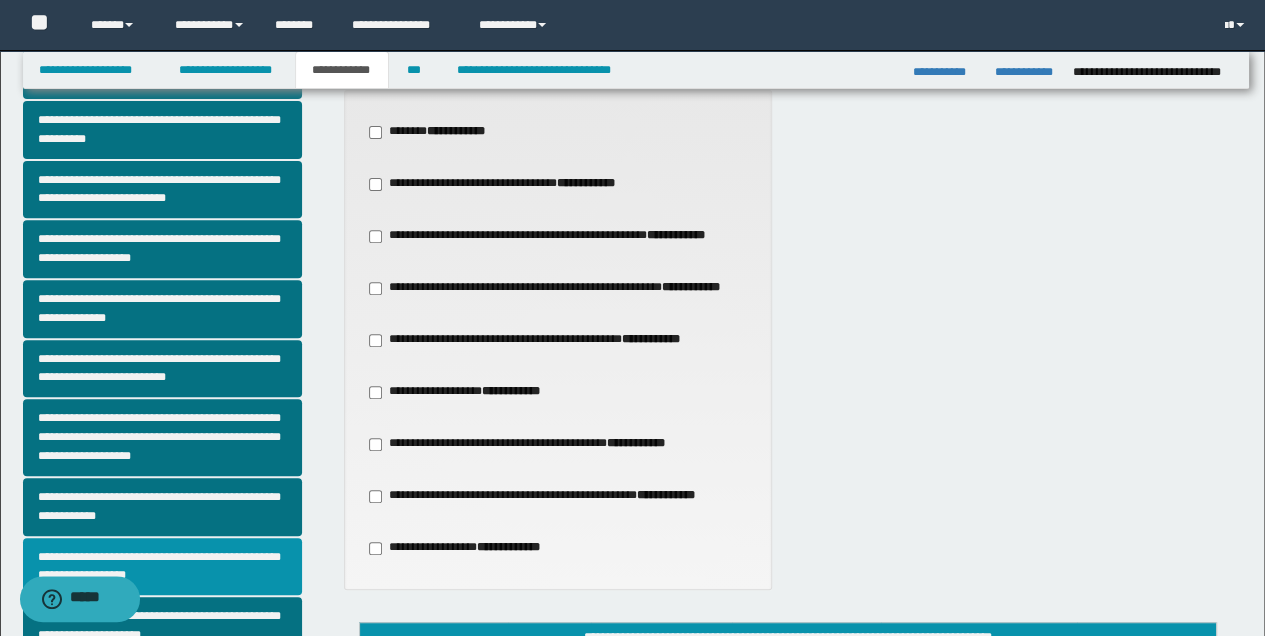 click on "**********" at bounding box center [162, 567] 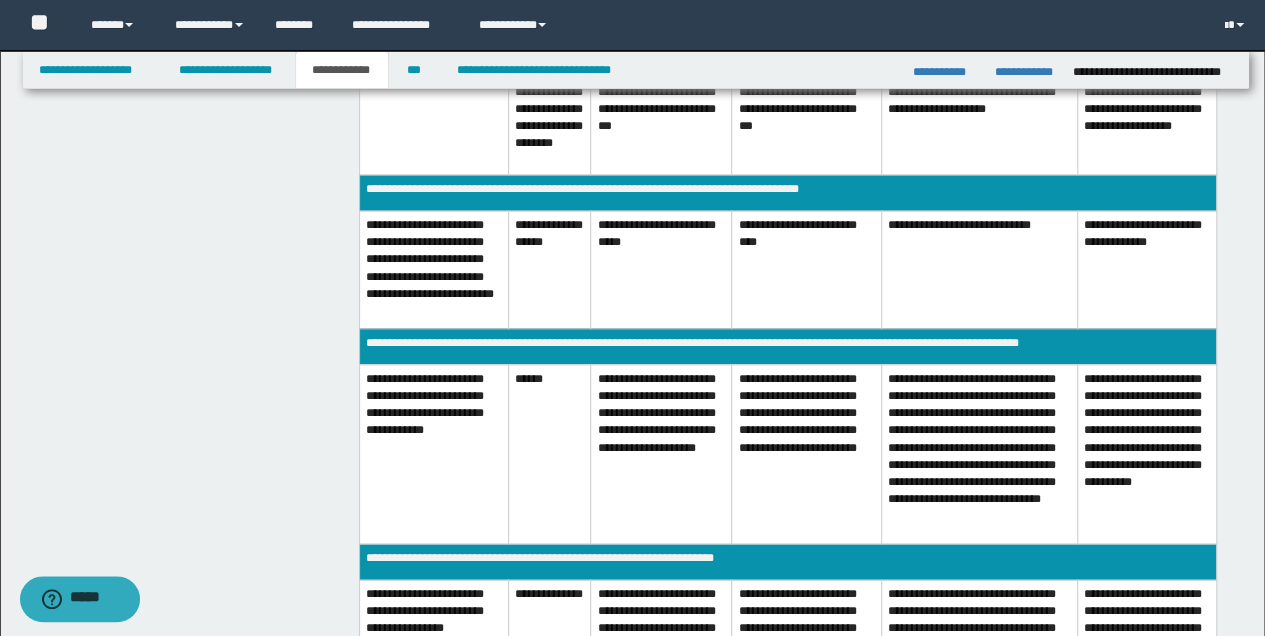 scroll, scrollTop: 1133, scrollLeft: 0, axis: vertical 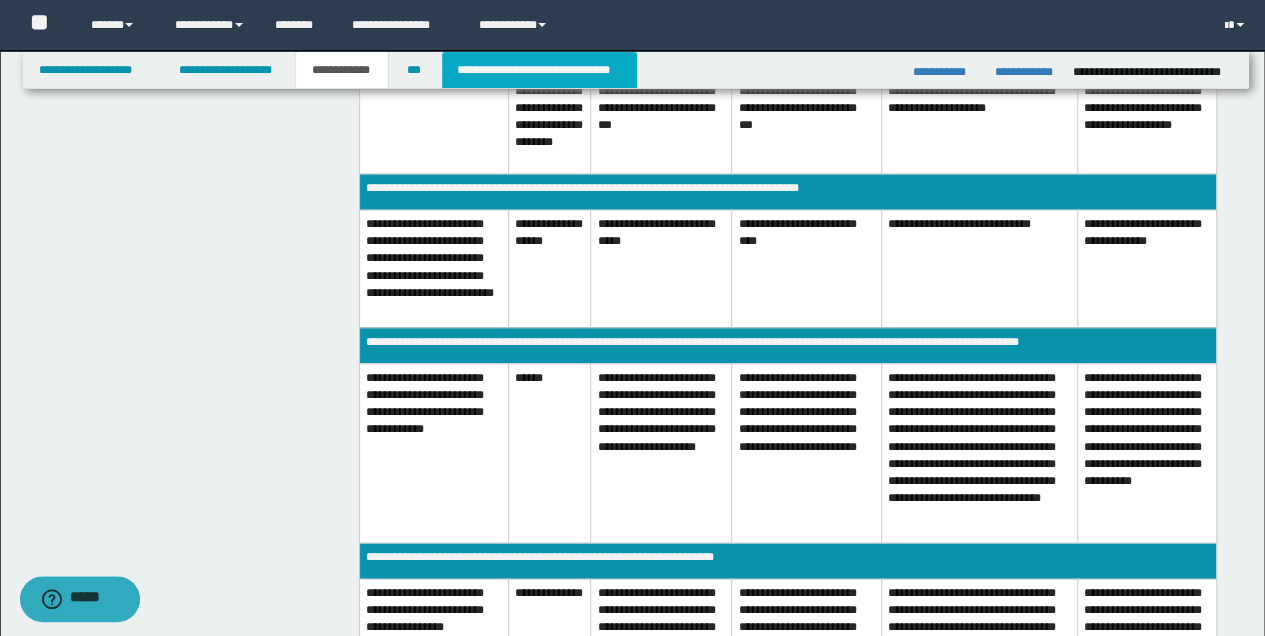 click on "**********" at bounding box center [539, 70] 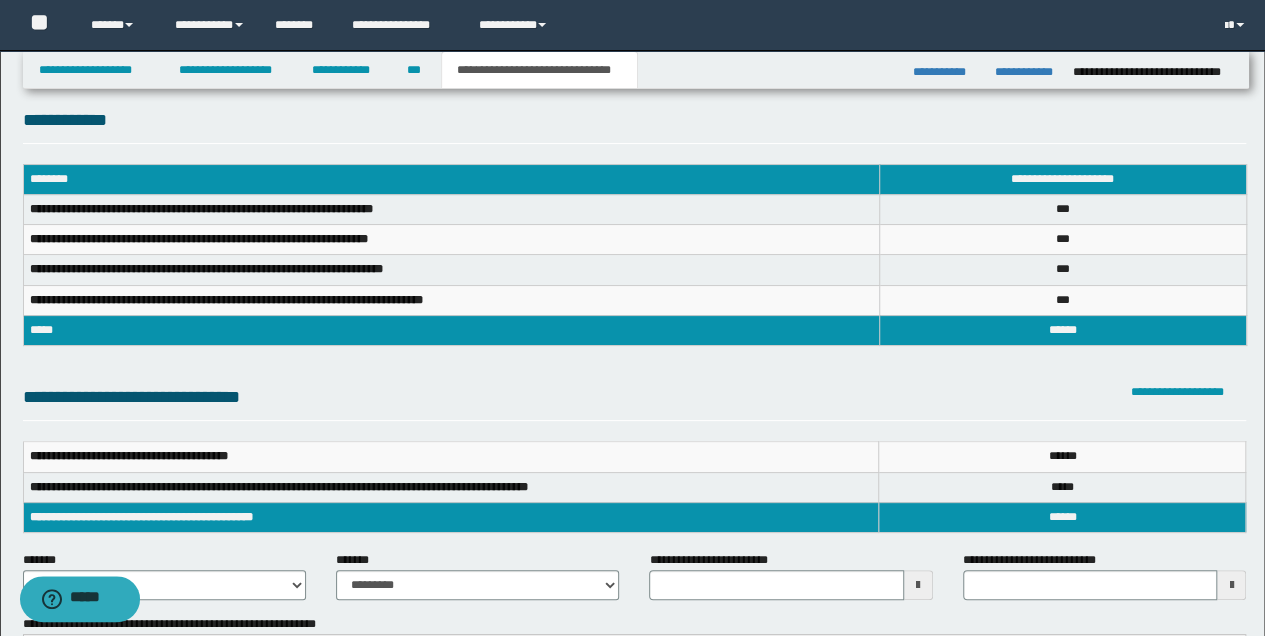 scroll, scrollTop: 222, scrollLeft: 0, axis: vertical 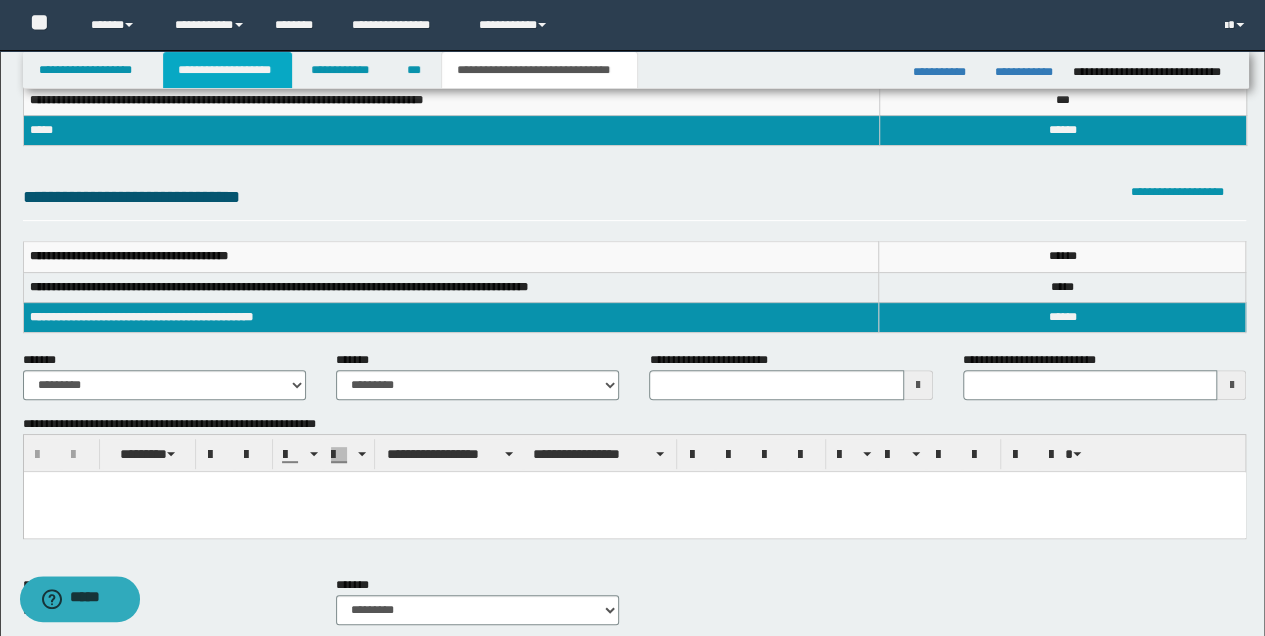 click on "**********" at bounding box center [227, 70] 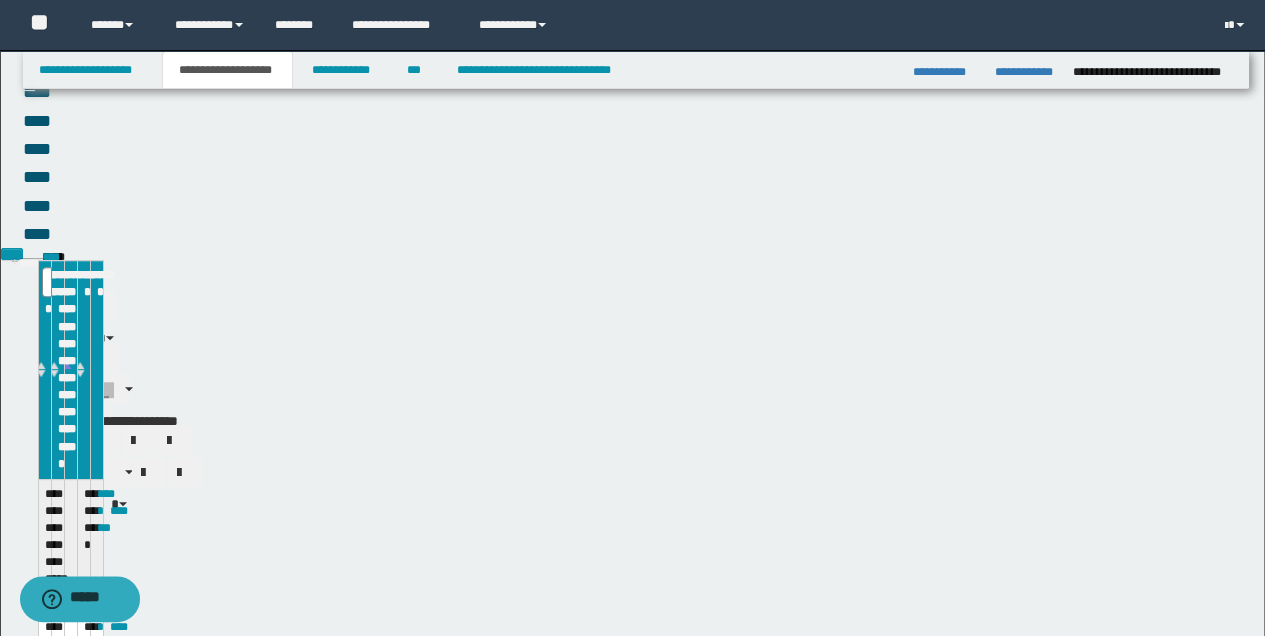 scroll, scrollTop: 253, scrollLeft: 0, axis: vertical 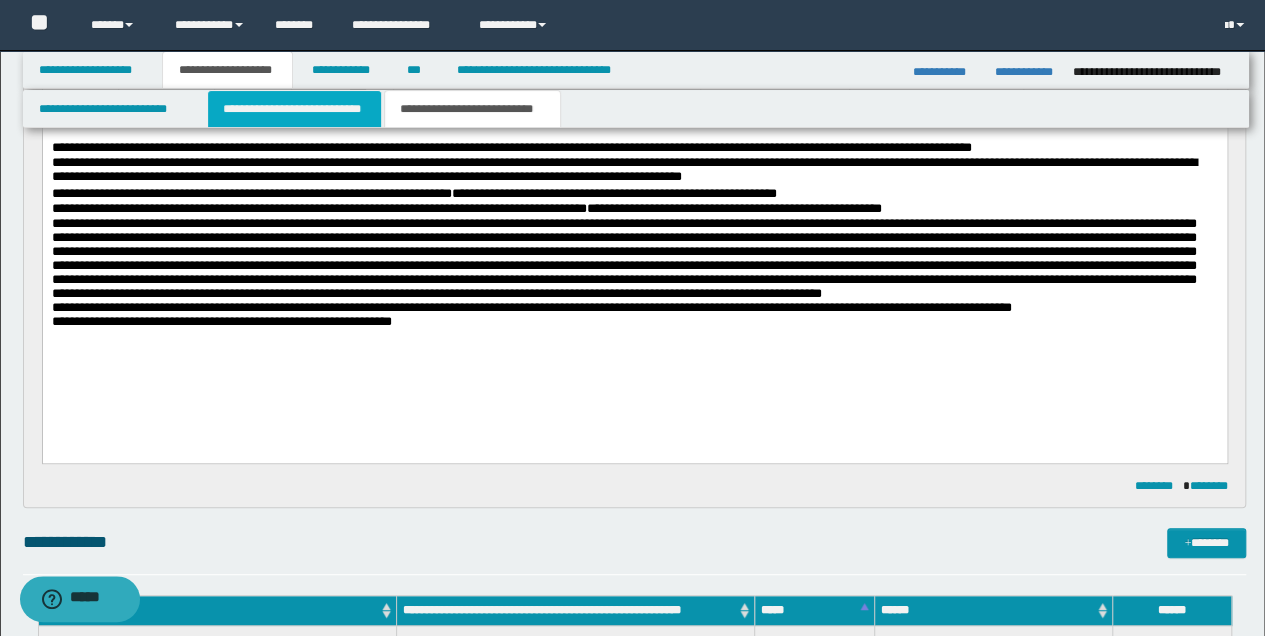 click on "**********" at bounding box center (294, 109) 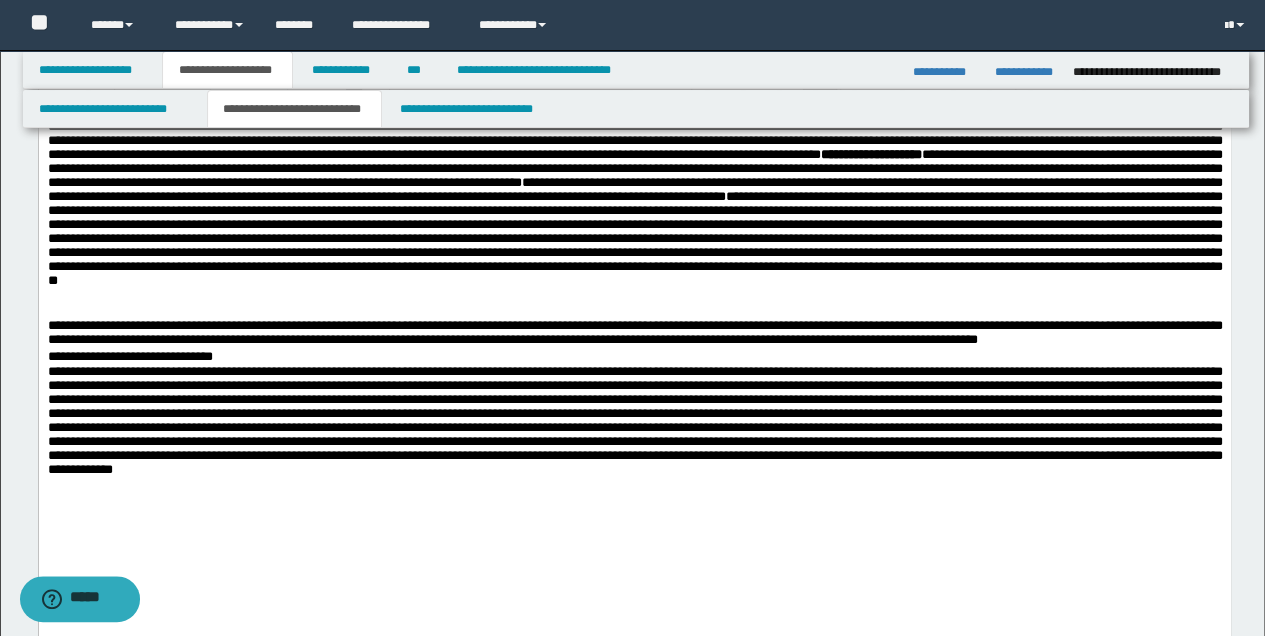 scroll, scrollTop: 386, scrollLeft: 0, axis: vertical 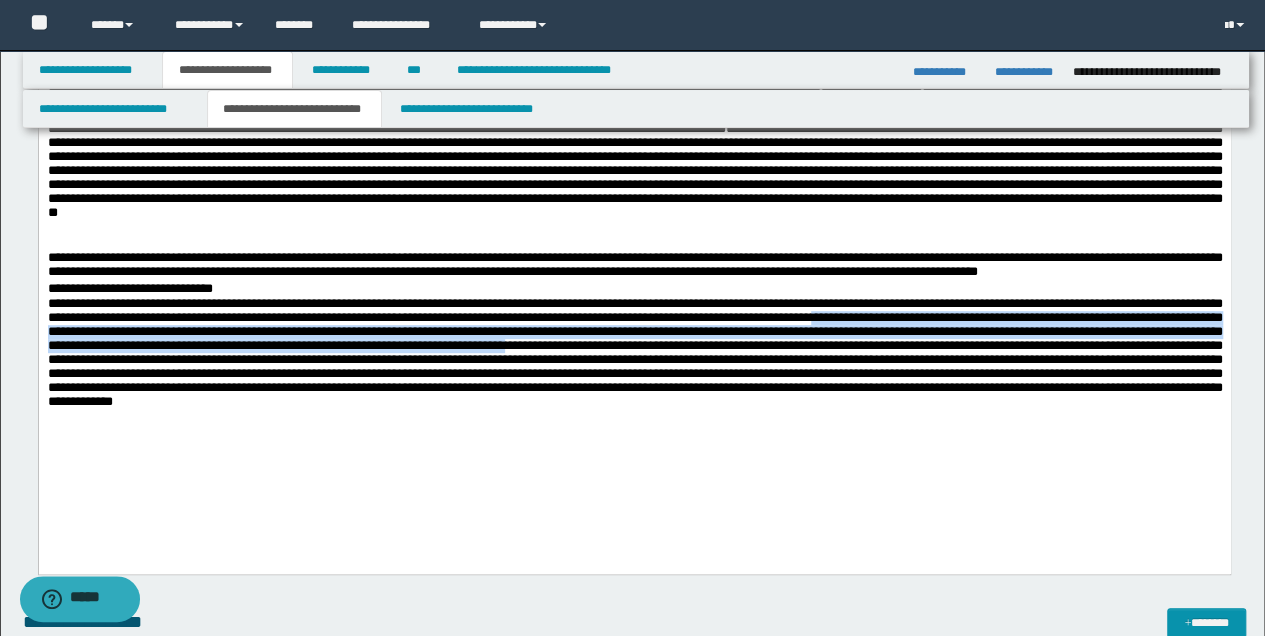 drag, startPoint x: 976, startPoint y: 322, endPoint x: 857, endPoint y: 355, distance: 123.49089 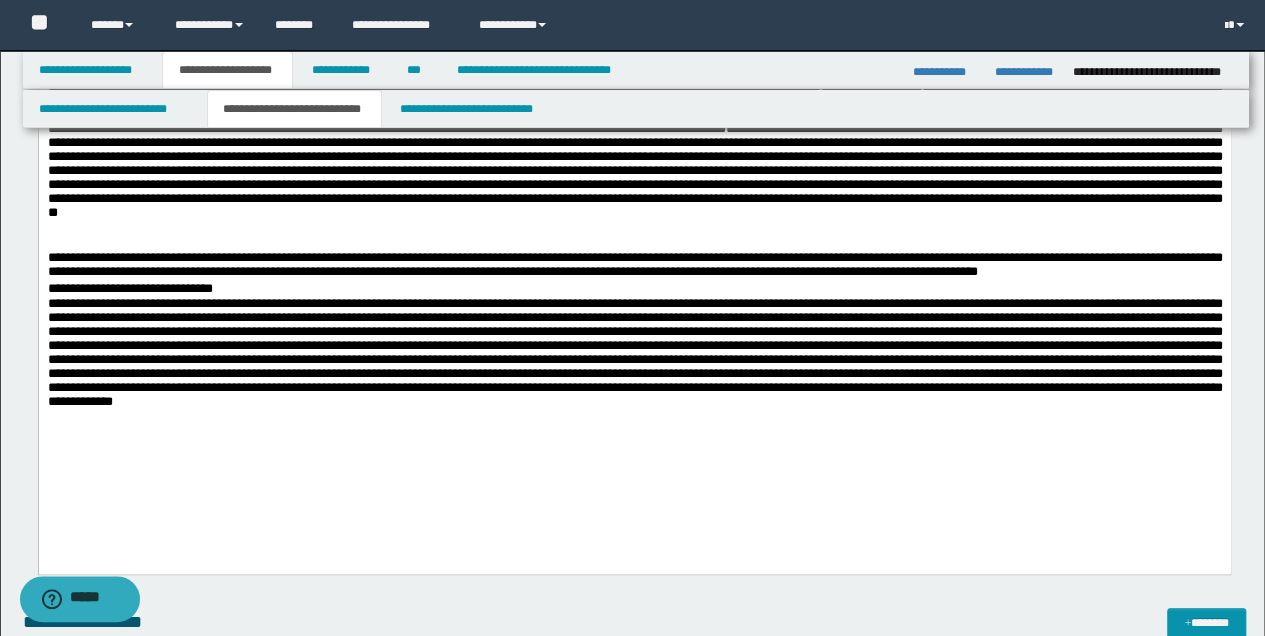 click on "**********" at bounding box center [634, 284] 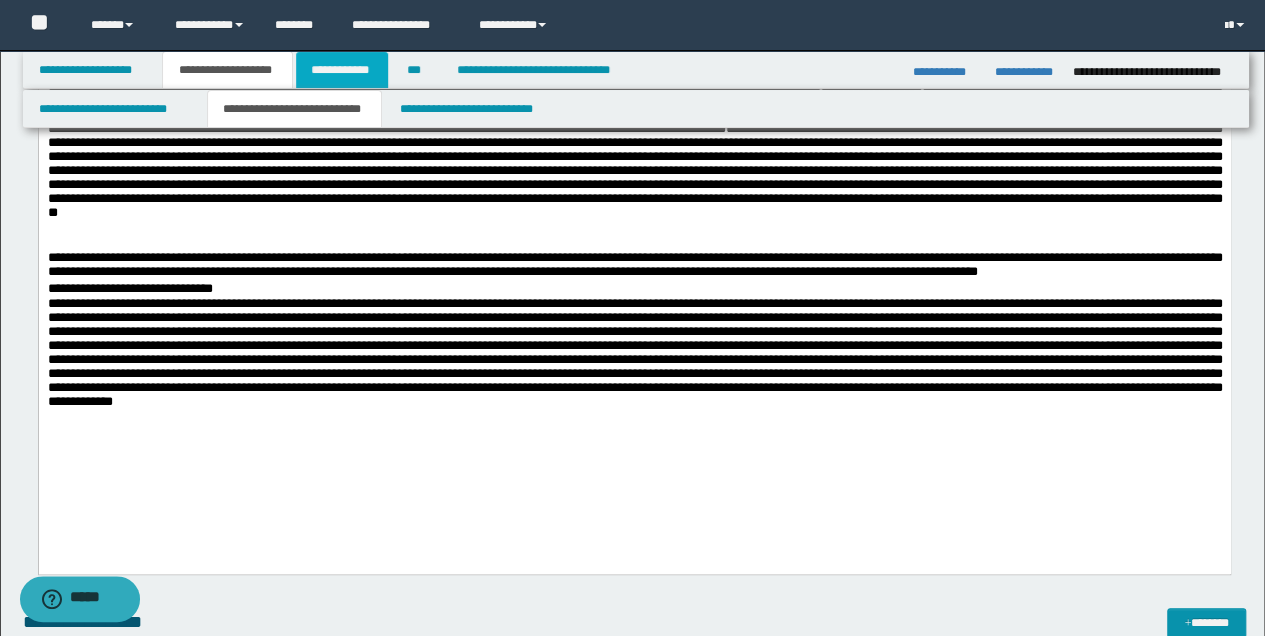 click on "**********" at bounding box center (342, 70) 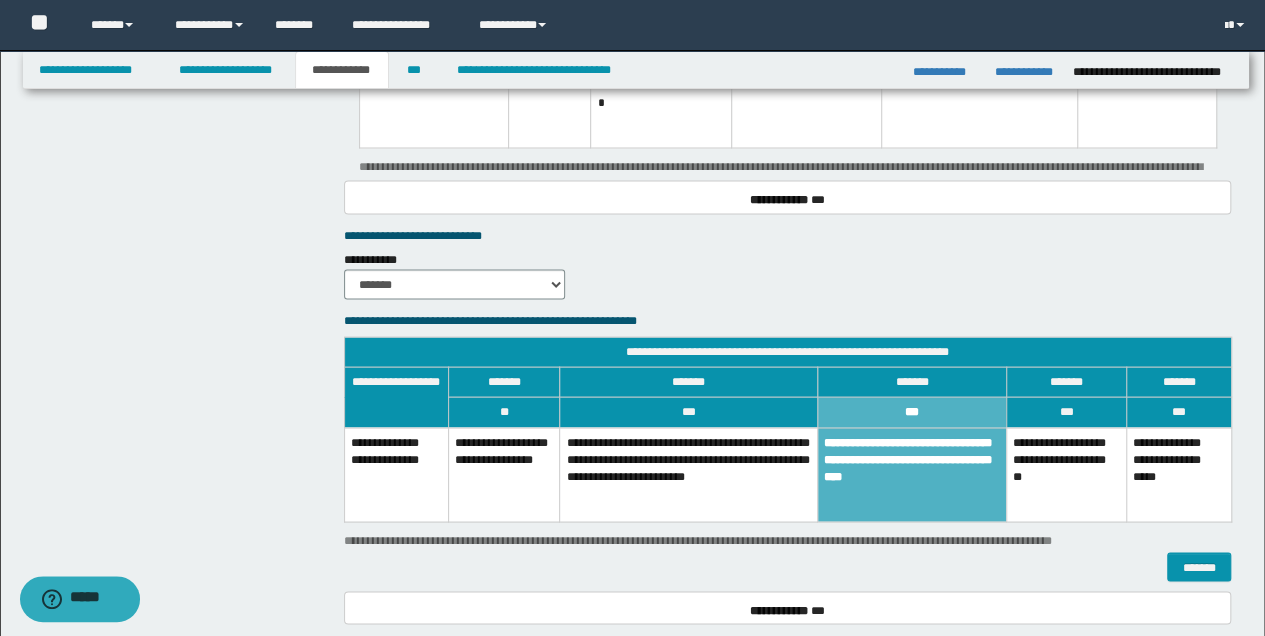 scroll, scrollTop: 1756, scrollLeft: 0, axis: vertical 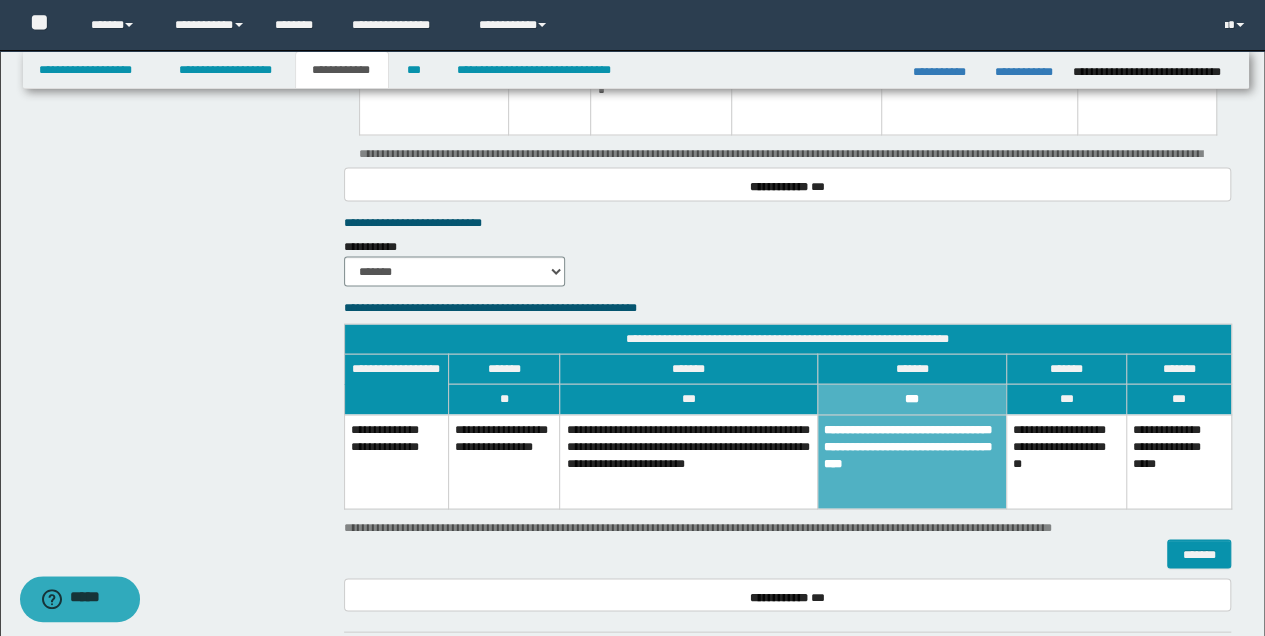 click on "**********" at bounding box center (1066, 461) 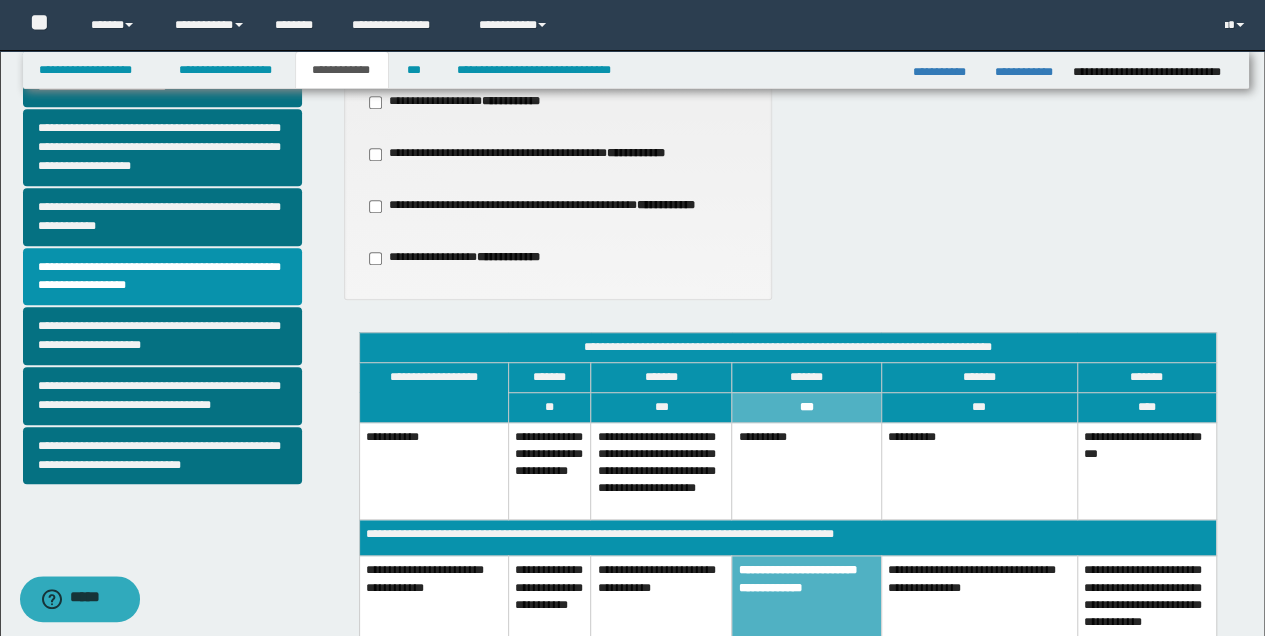 scroll, scrollTop: 756, scrollLeft: 0, axis: vertical 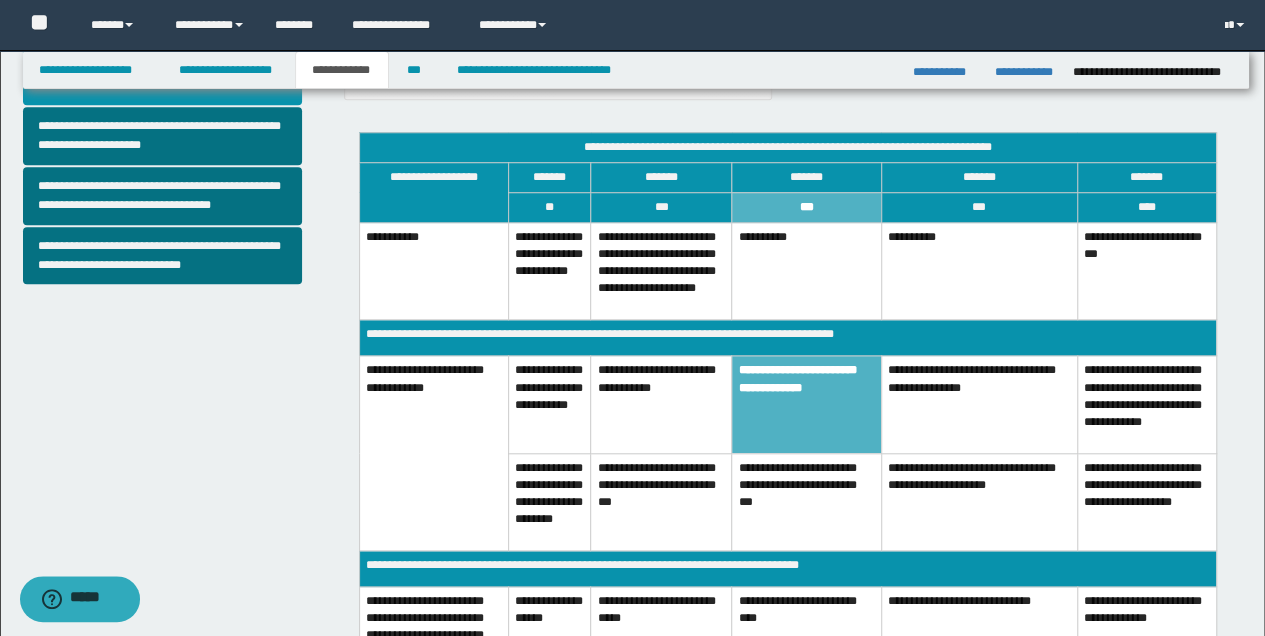 click on "**********" at bounding box center [806, 404] 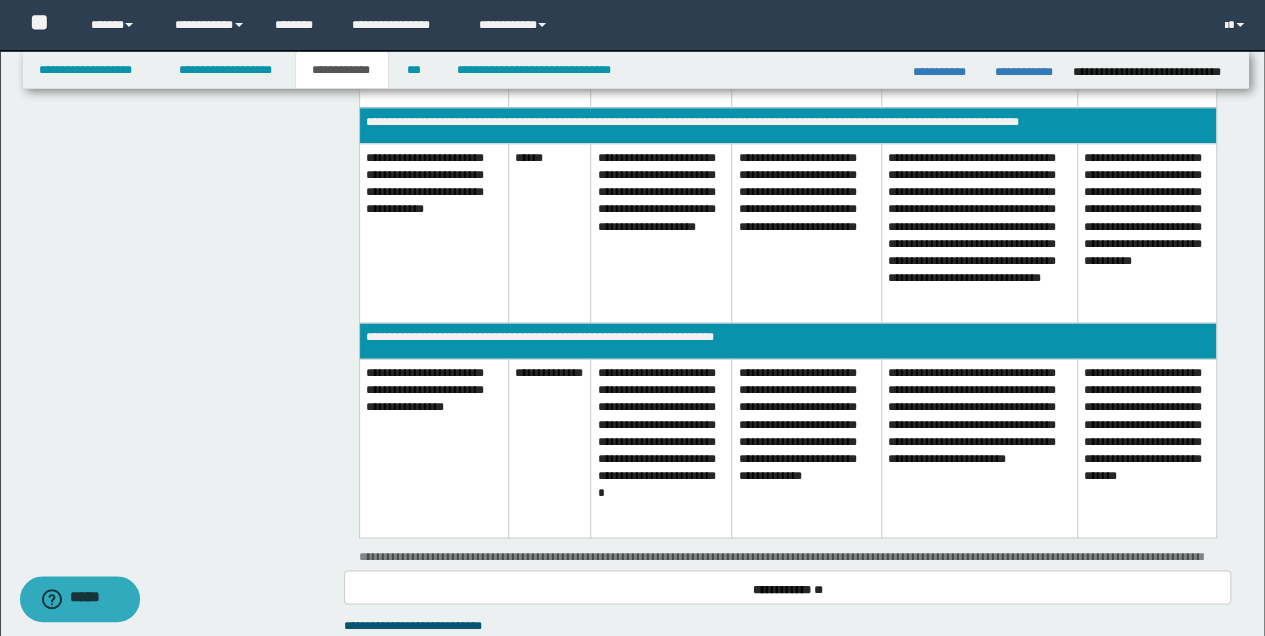scroll, scrollTop: 1686, scrollLeft: 0, axis: vertical 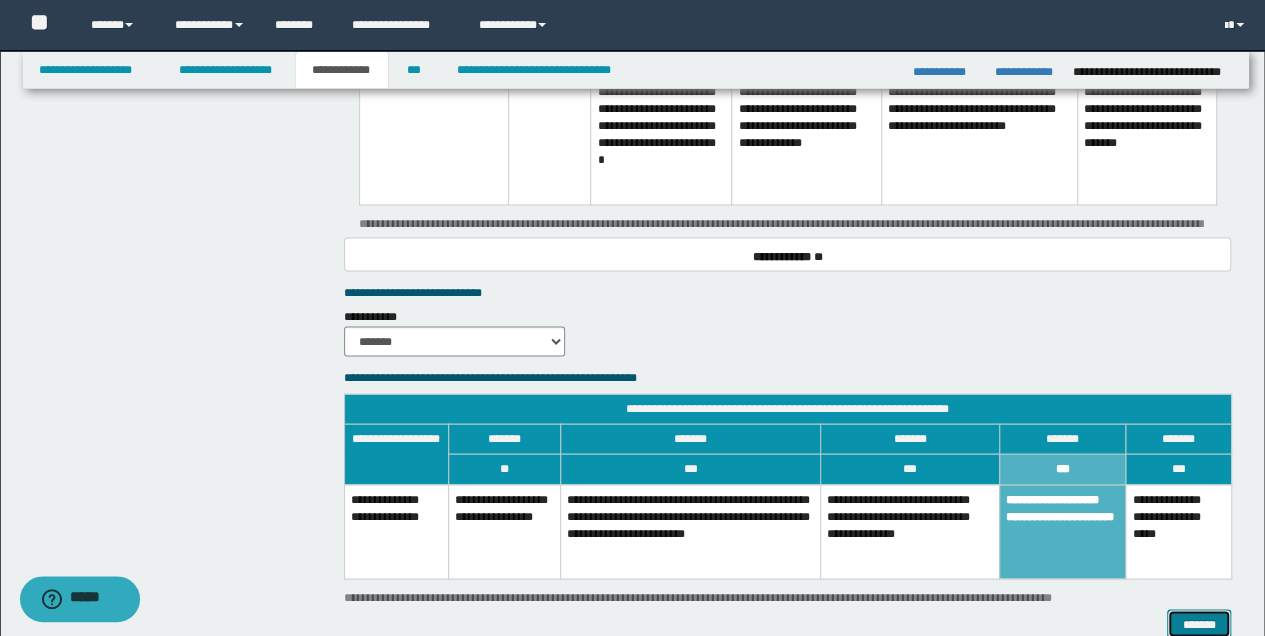 click on "*******" at bounding box center (1199, 623) 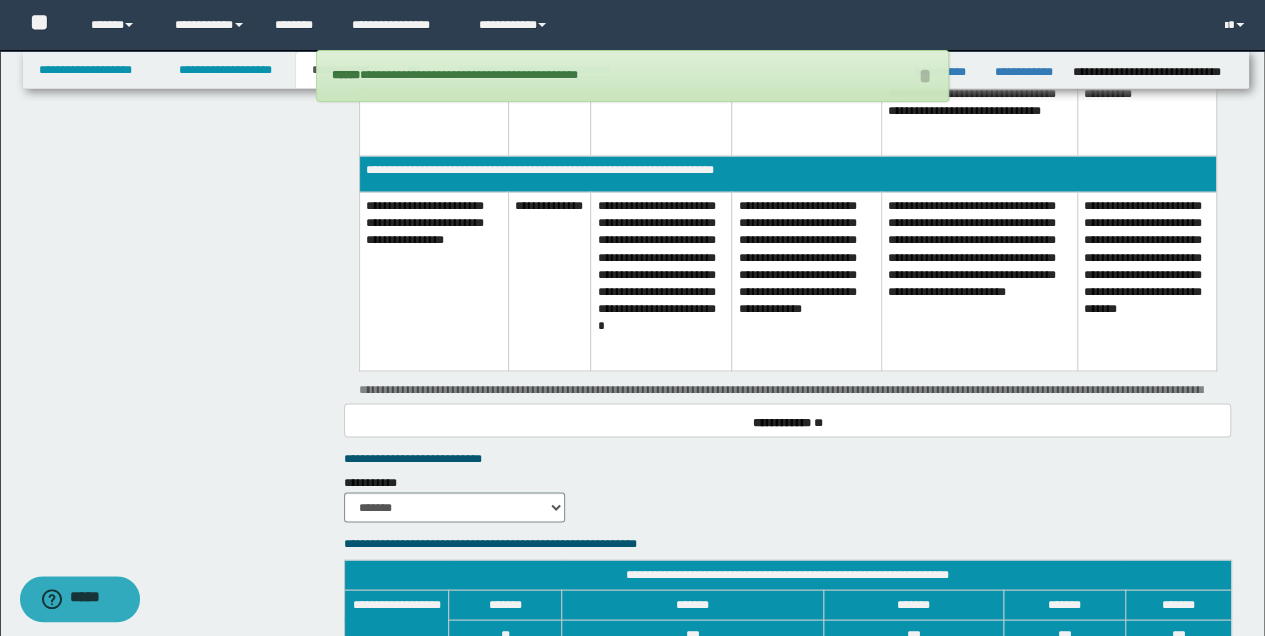 scroll, scrollTop: 1486, scrollLeft: 0, axis: vertical 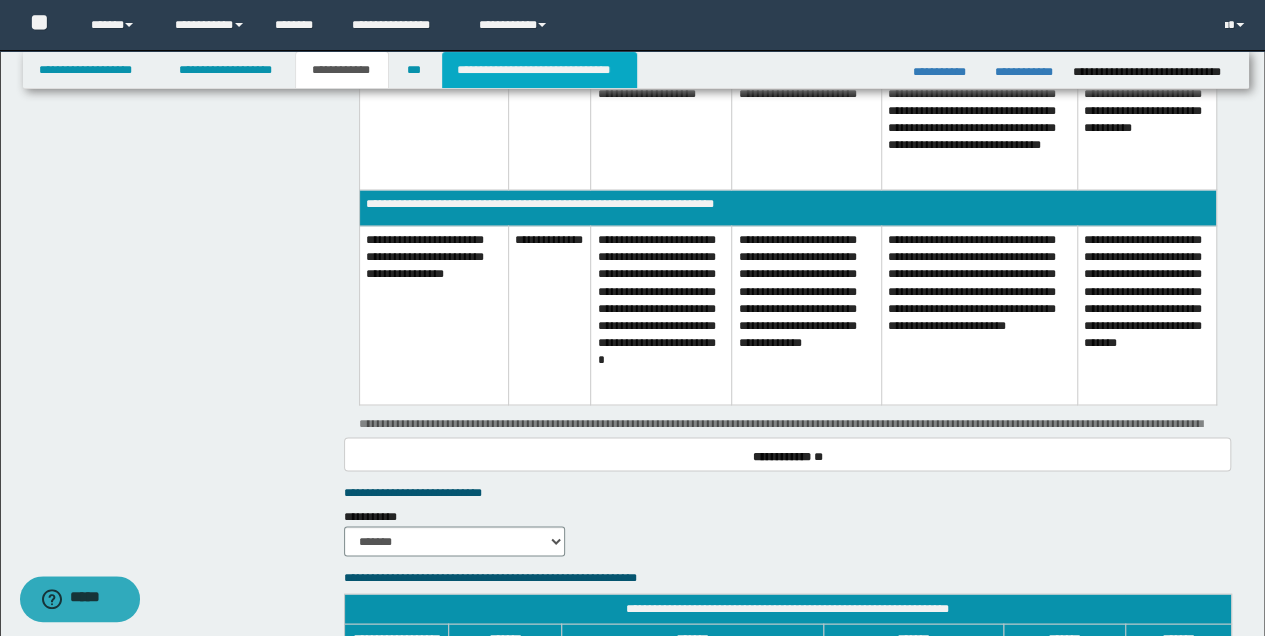 click on "**********" at bounding box center (539, 70) 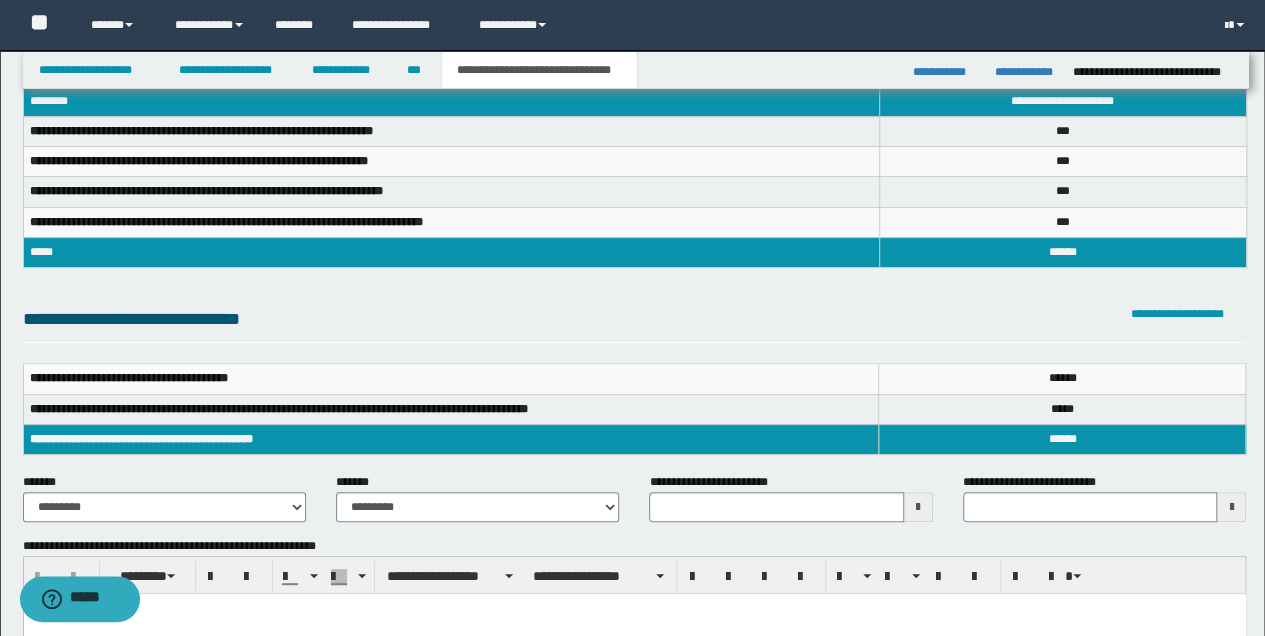 scroll, scrollTop: 22, scrollLeft: 0, axis: vertical 